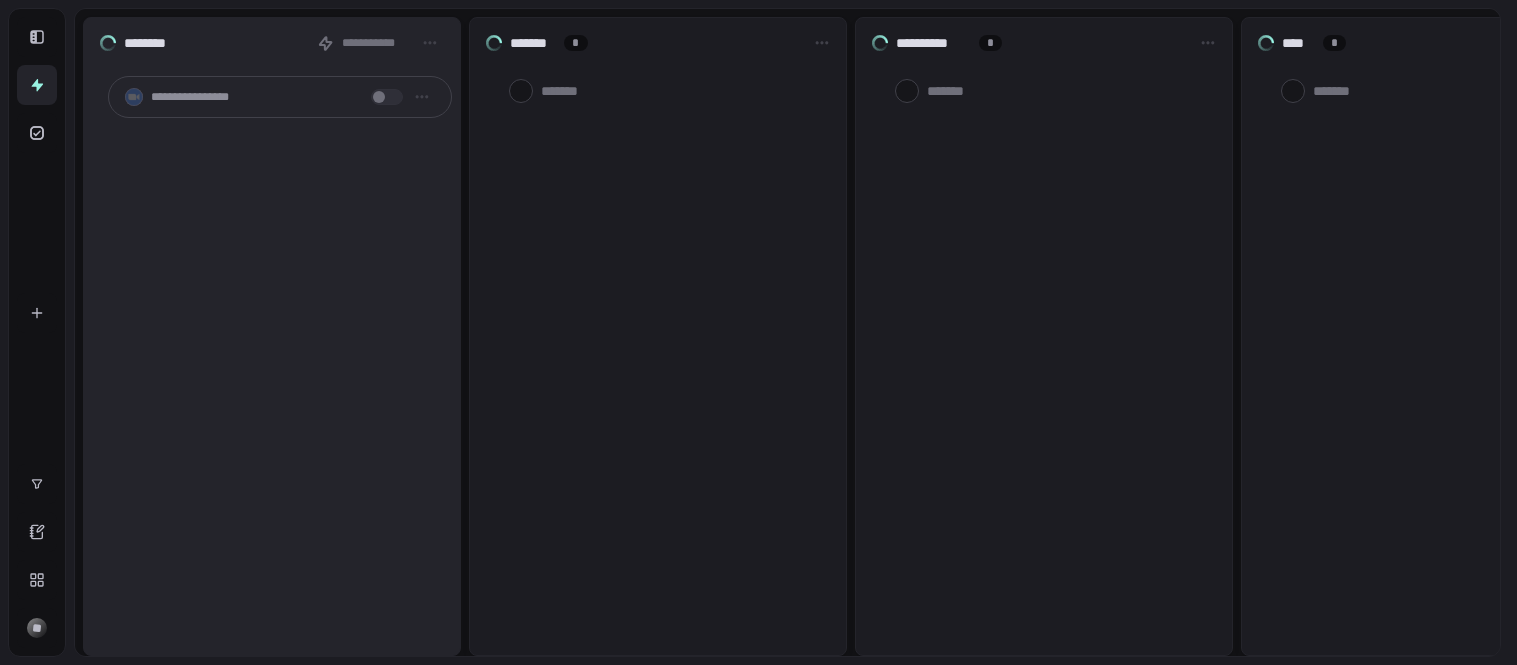 scroll, scrollTop: 0, scrollLeft: 0, axis: both 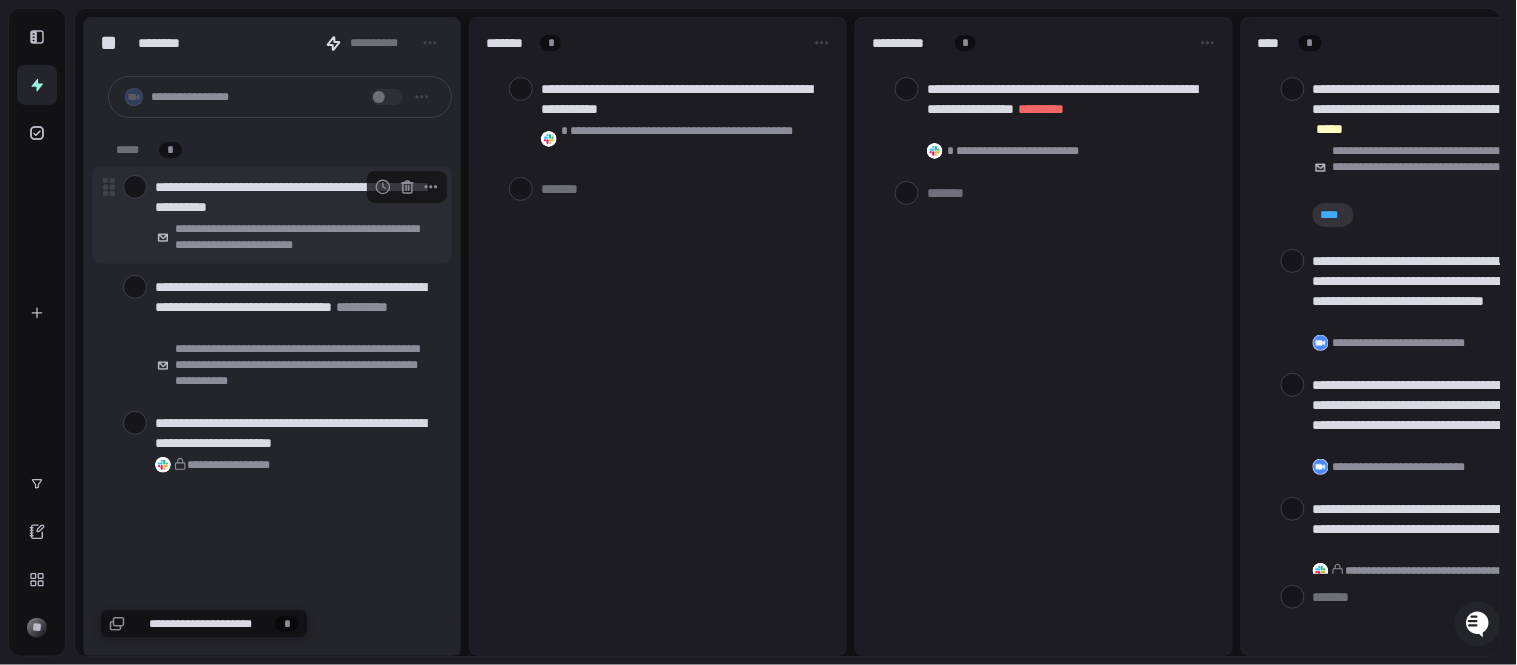 click on "**********" at bounding box center [305, 237] 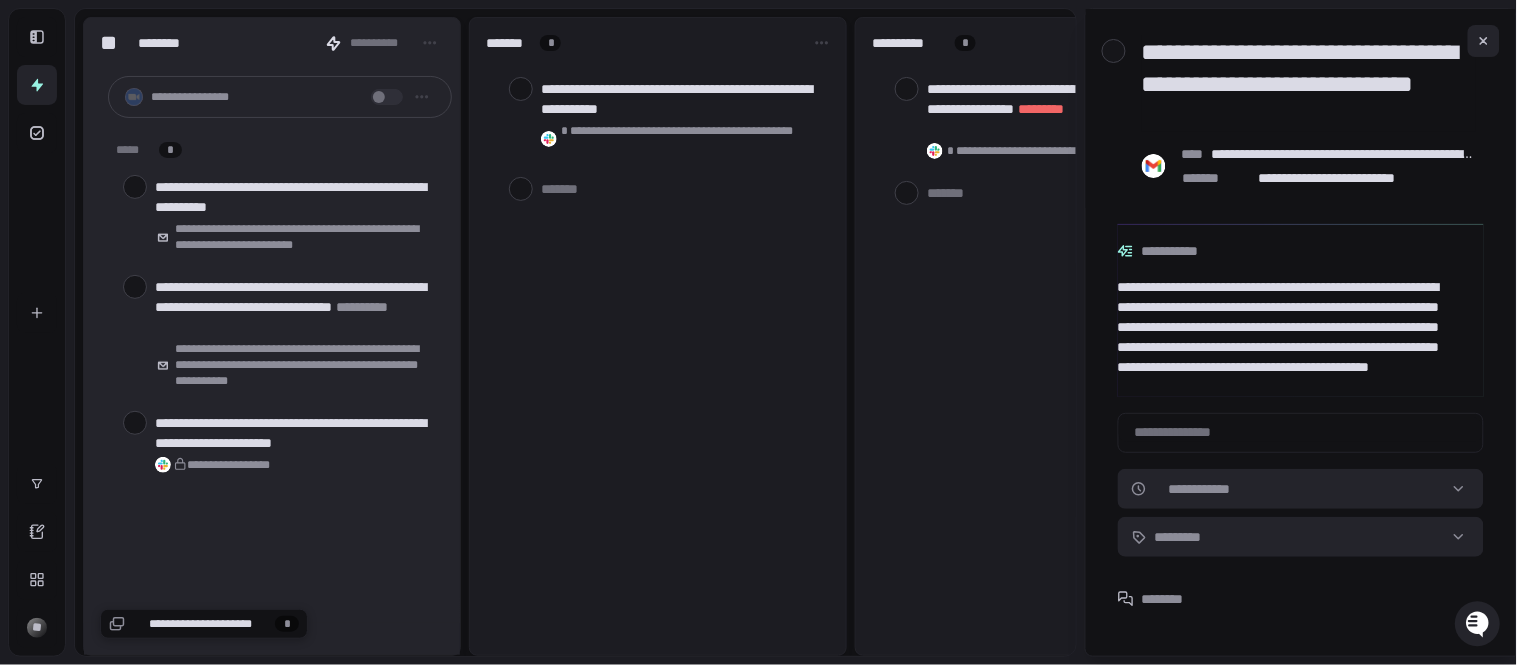 scroll, scrollTop: 0, scrollLeft: 0, axis: both 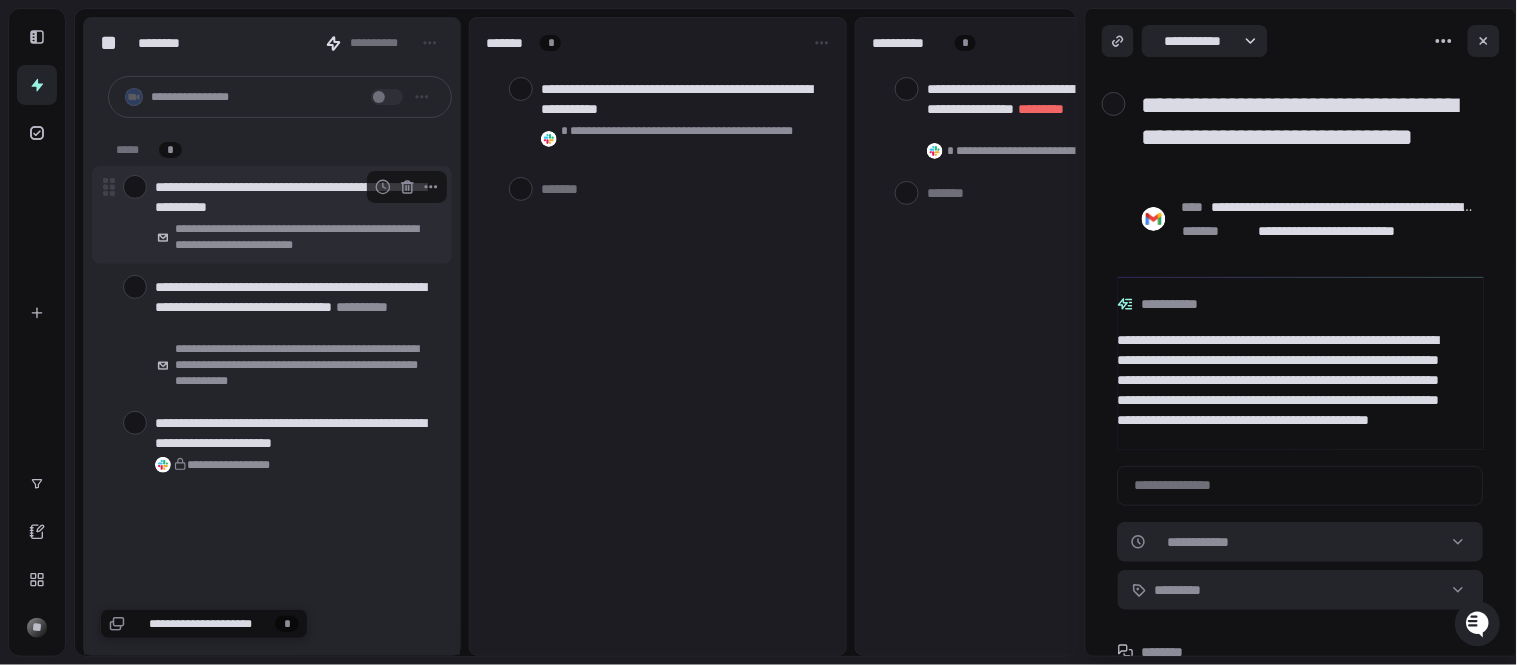 click at bounding box center [135, 187] 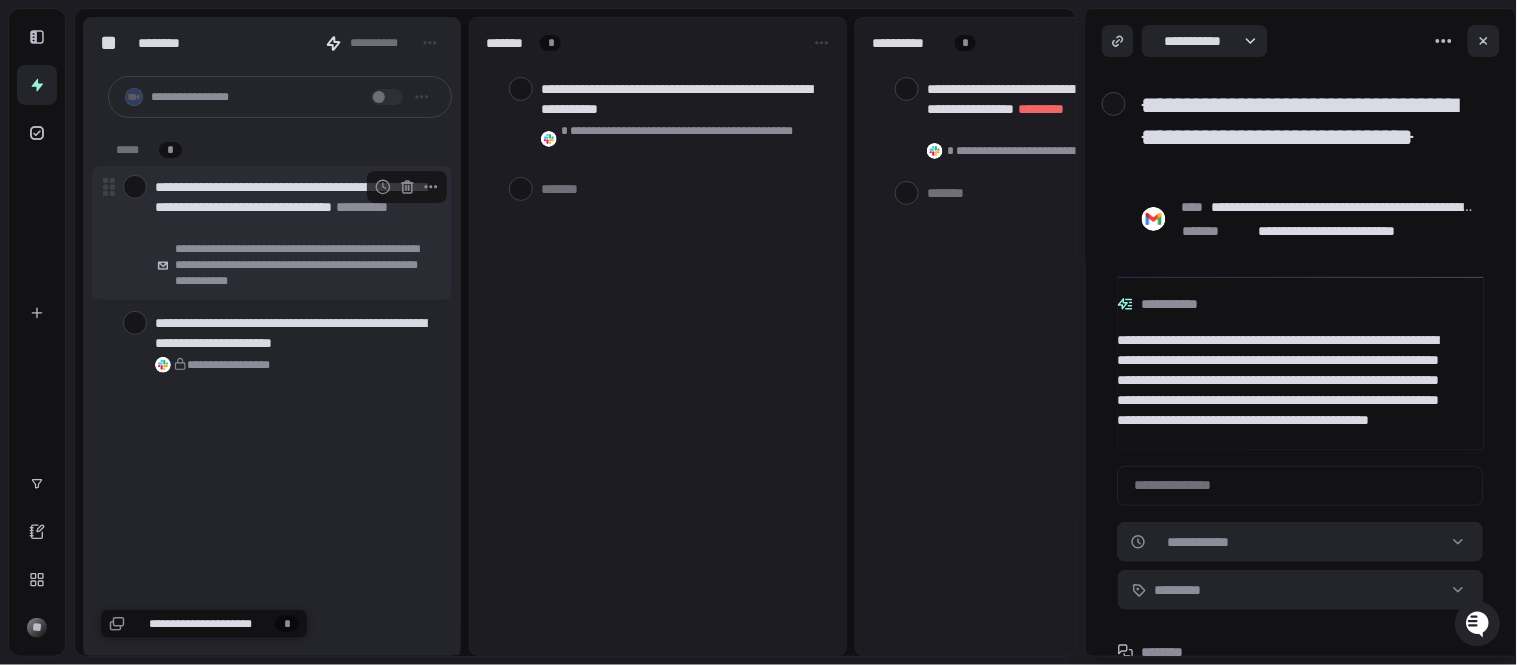 click at bounding box center (135, 187) 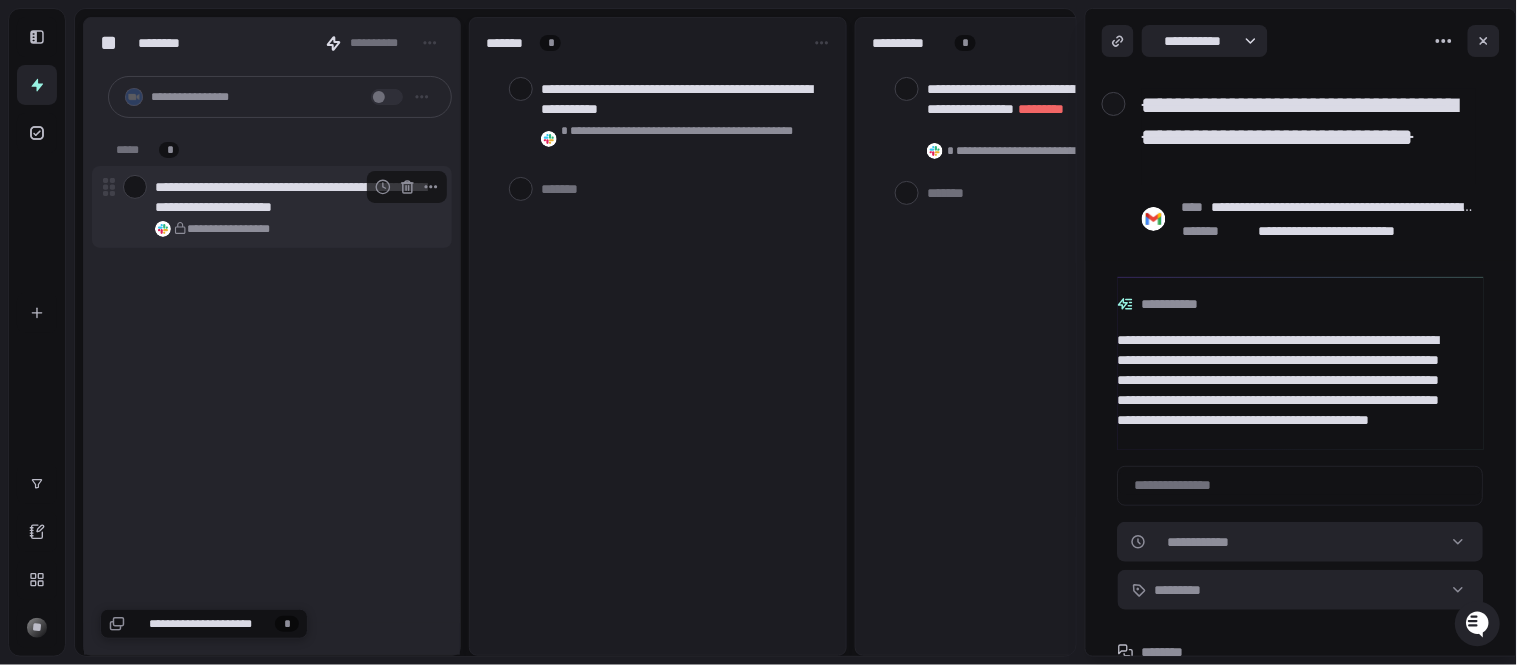click on "**********" at bounding box center (295, 197) 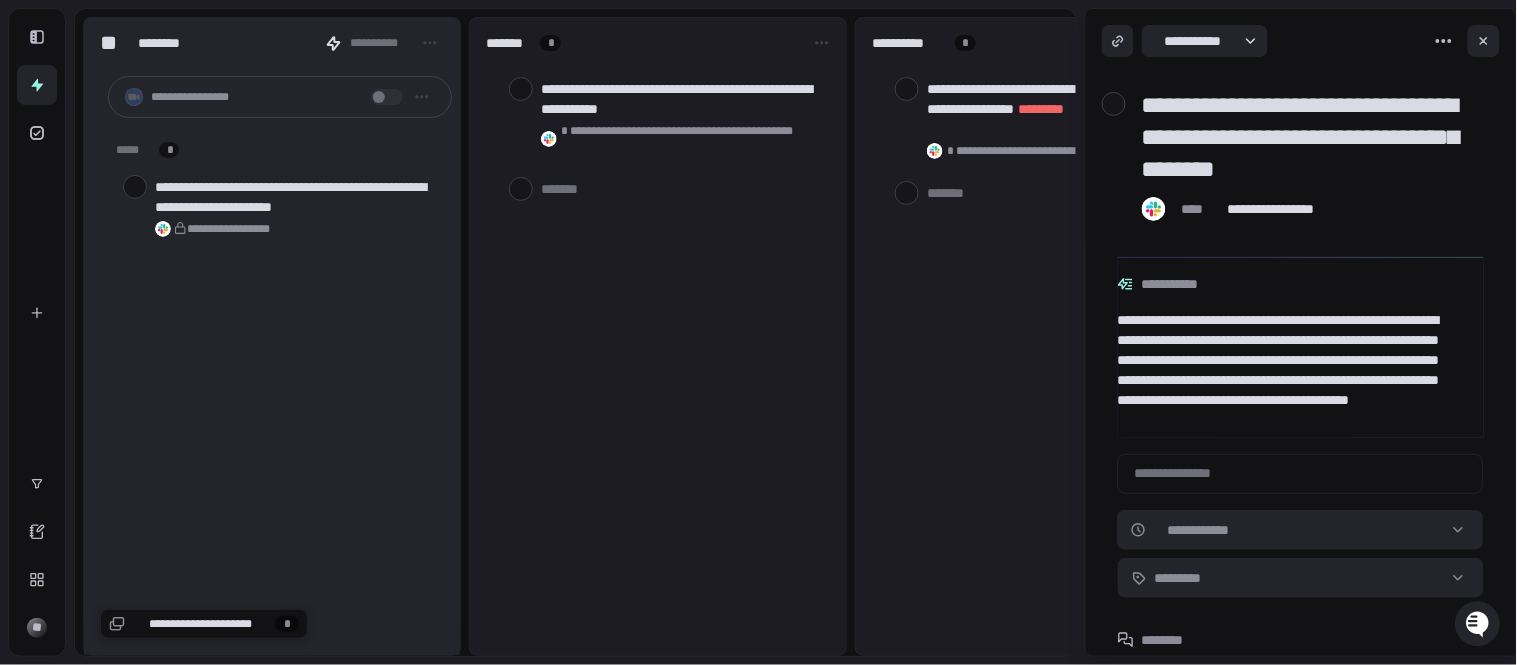 scroll, scrollTop: 12, scrollLeft: 0, axis: vertical 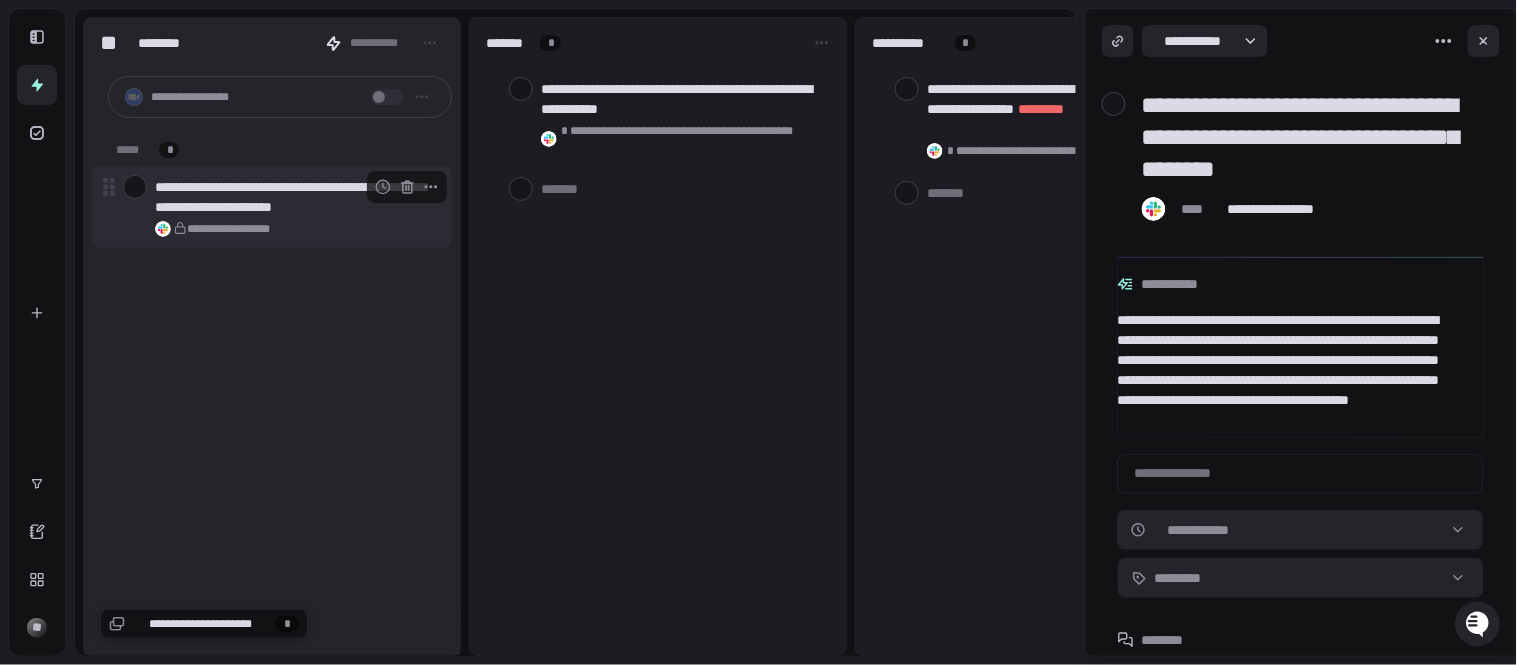click on "[NAME]" at bounding box center (272, 207) 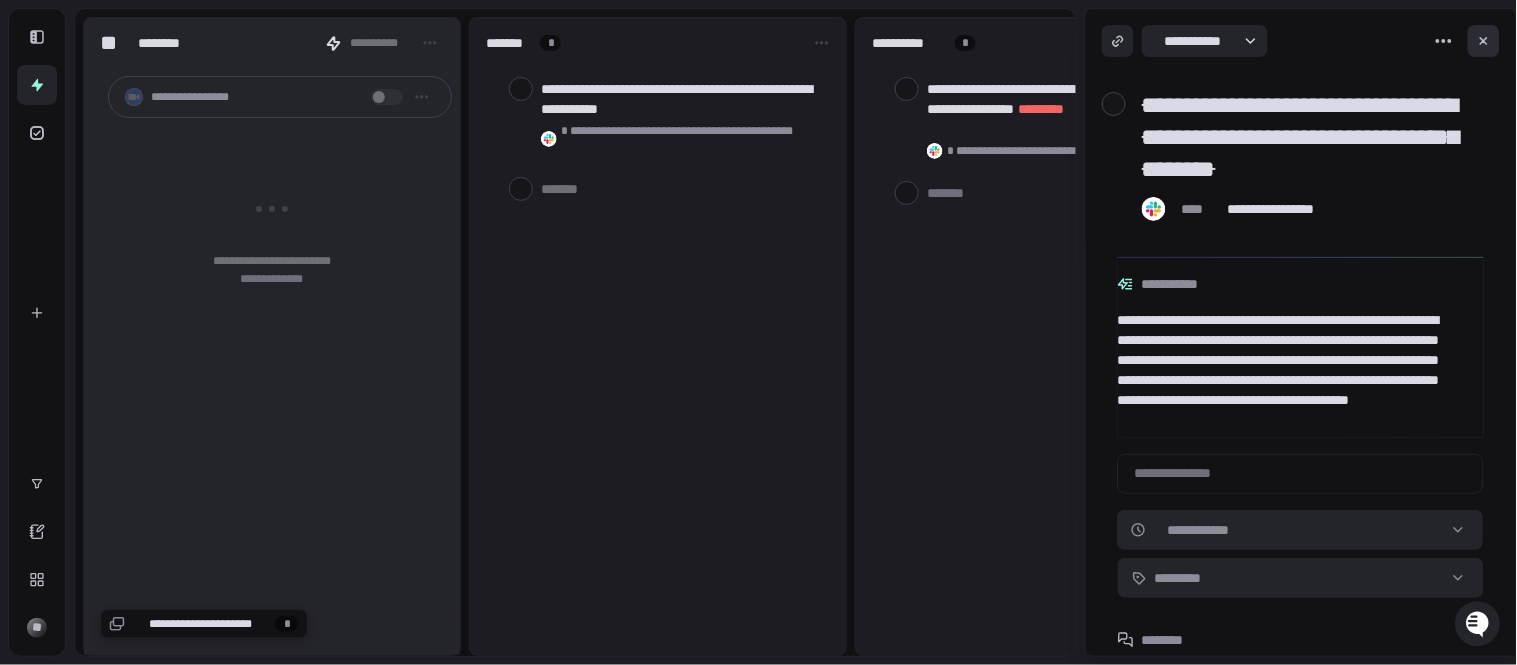 click at bounding box center [1484, 41] 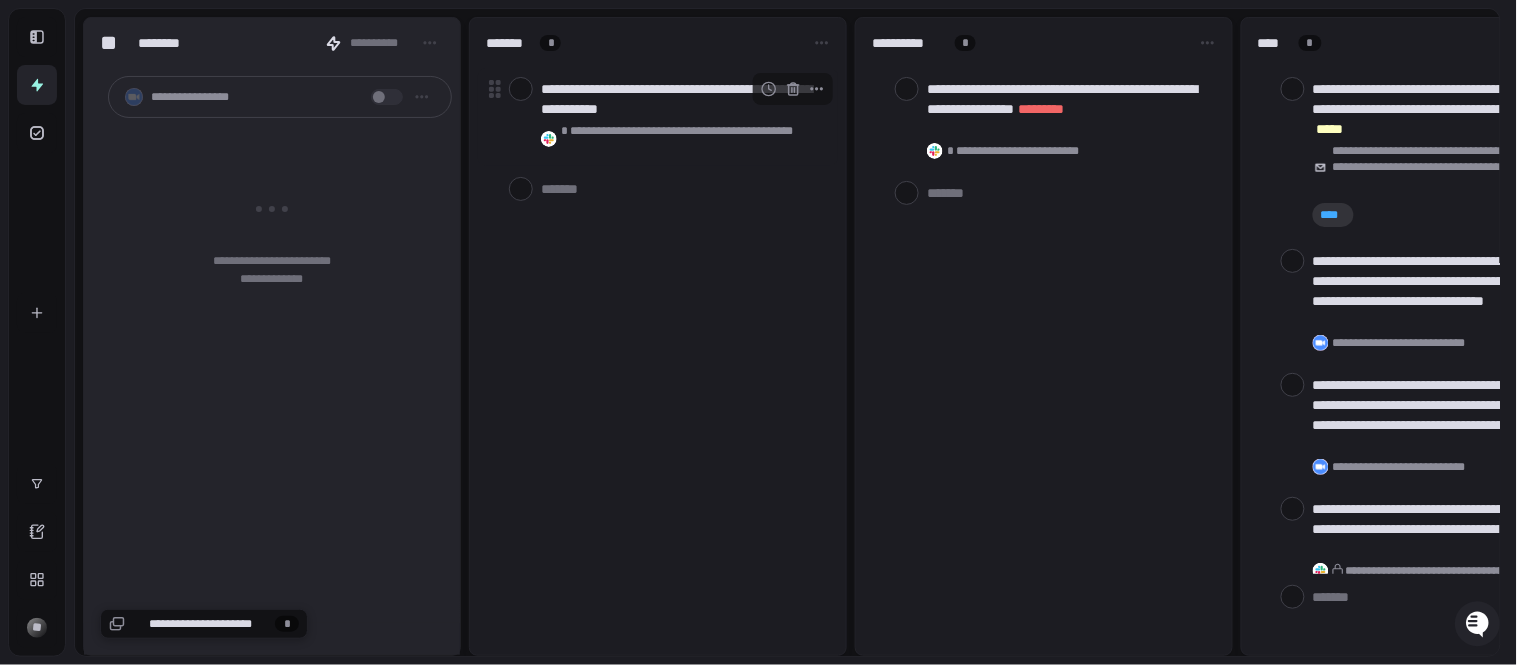 click at bounding box center [521, 89] 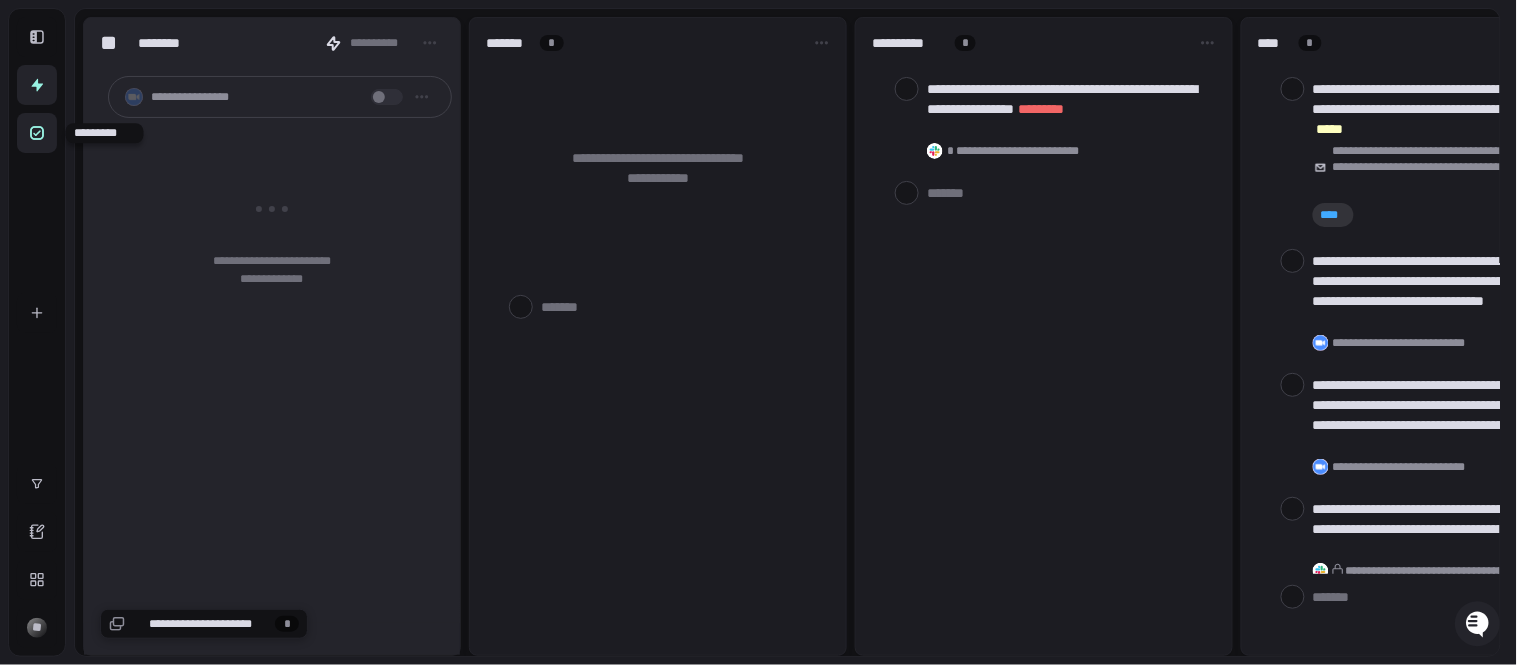 click at bounding box center [37, 133] 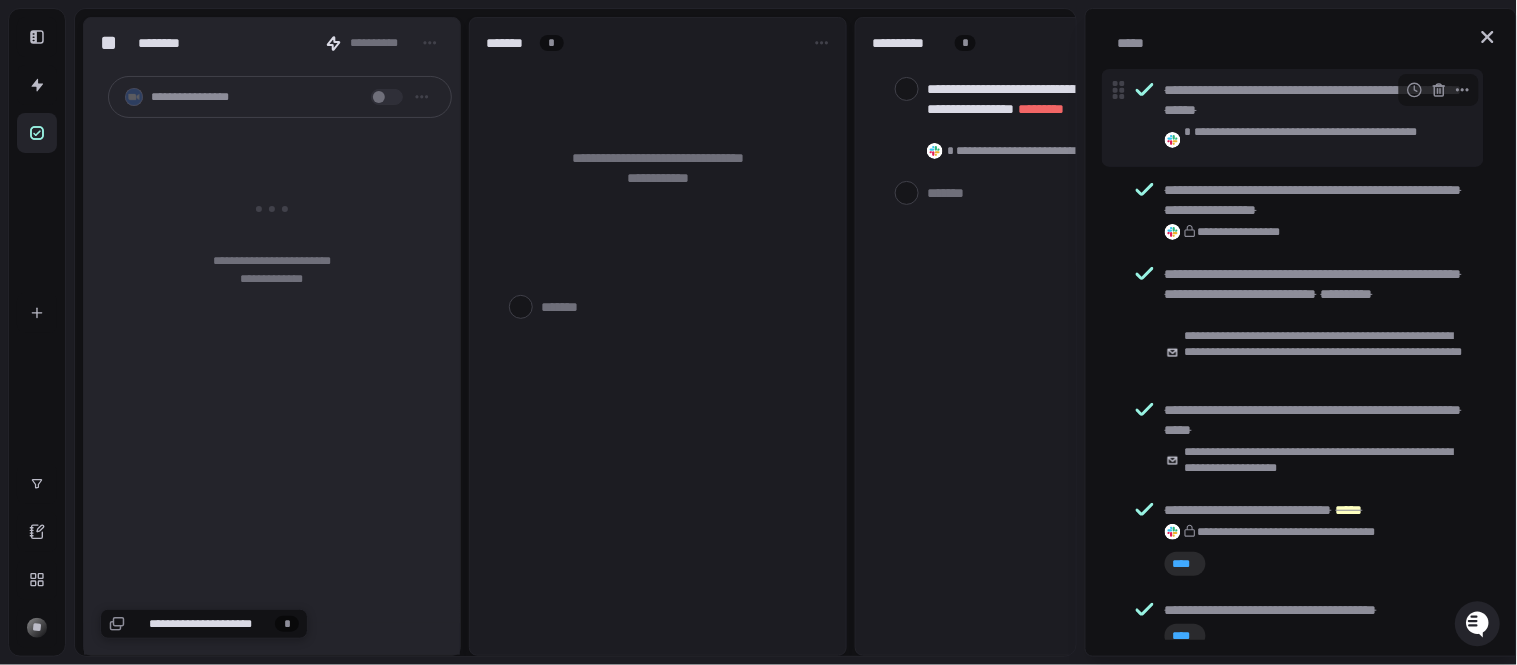 click 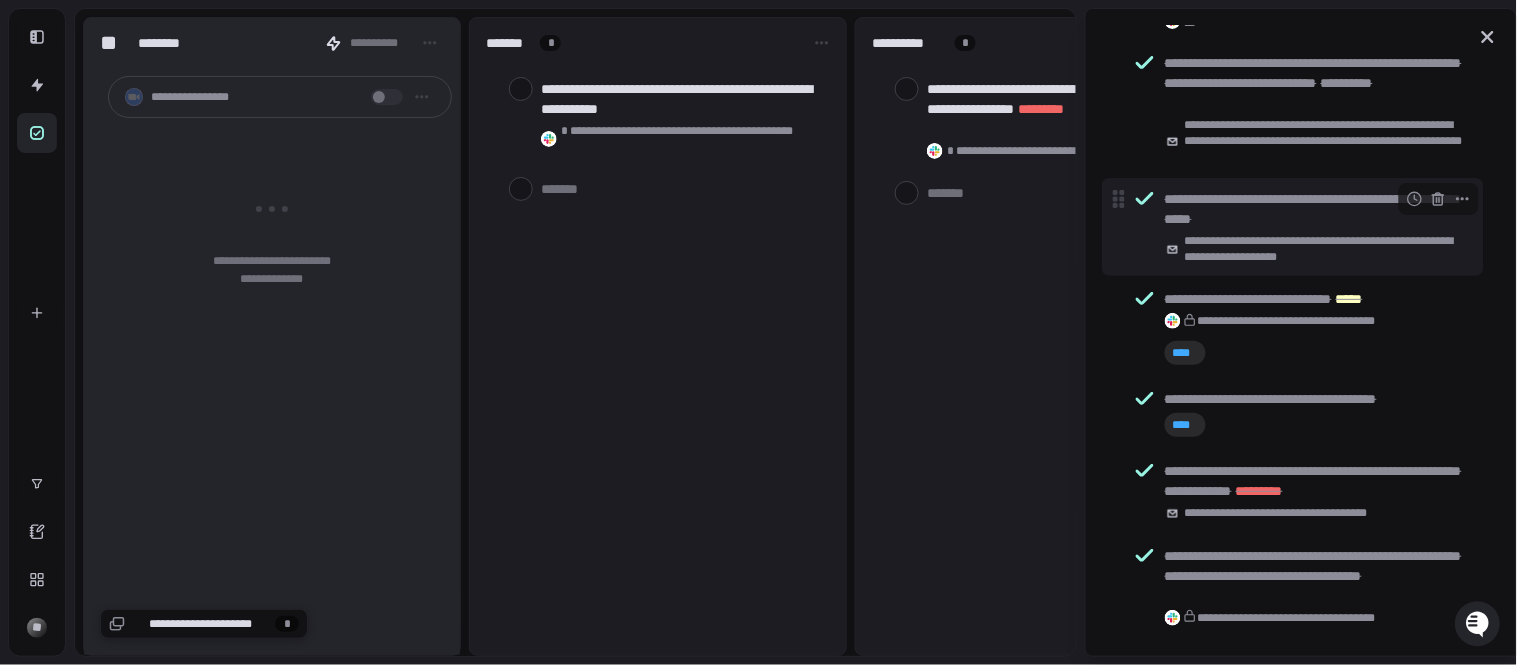 scroll, scrollTop: 222, scrollLeft: 0, axis: vertical 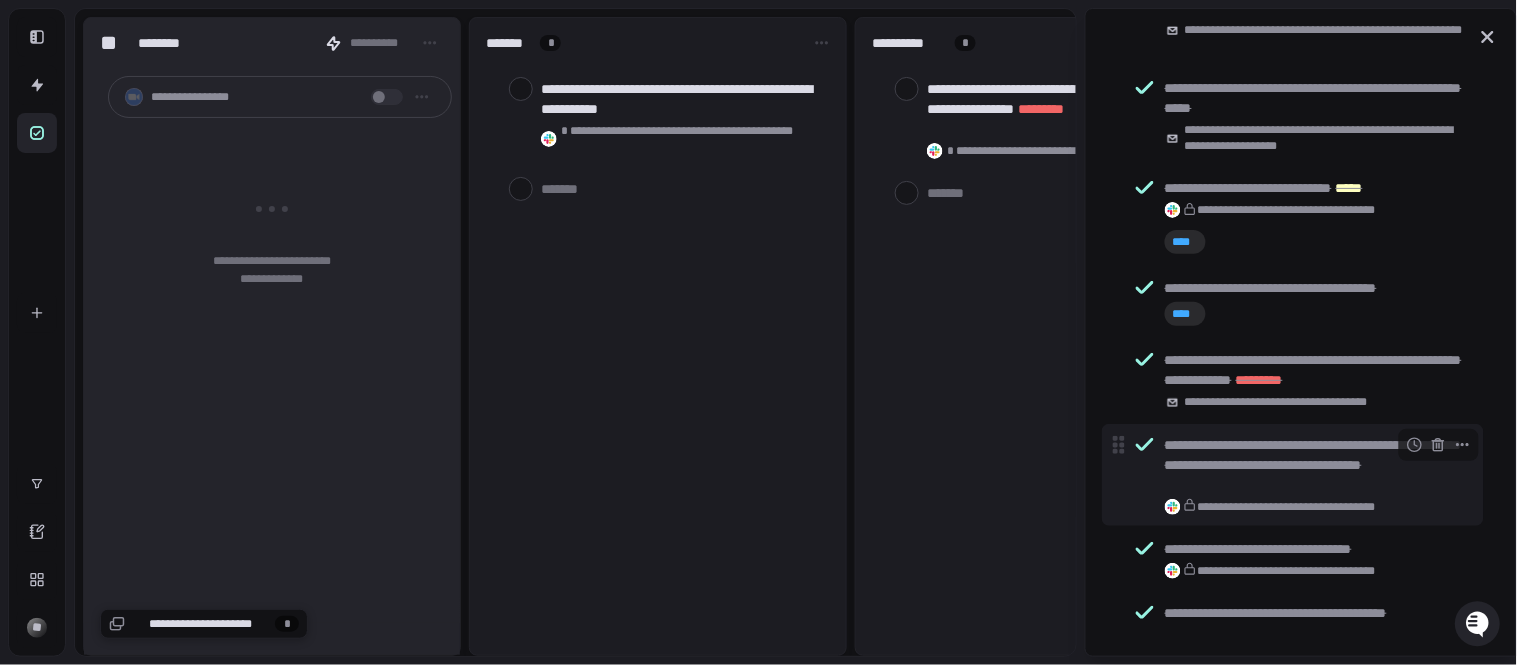 click on "**********" at bounding box center (1316, 465) 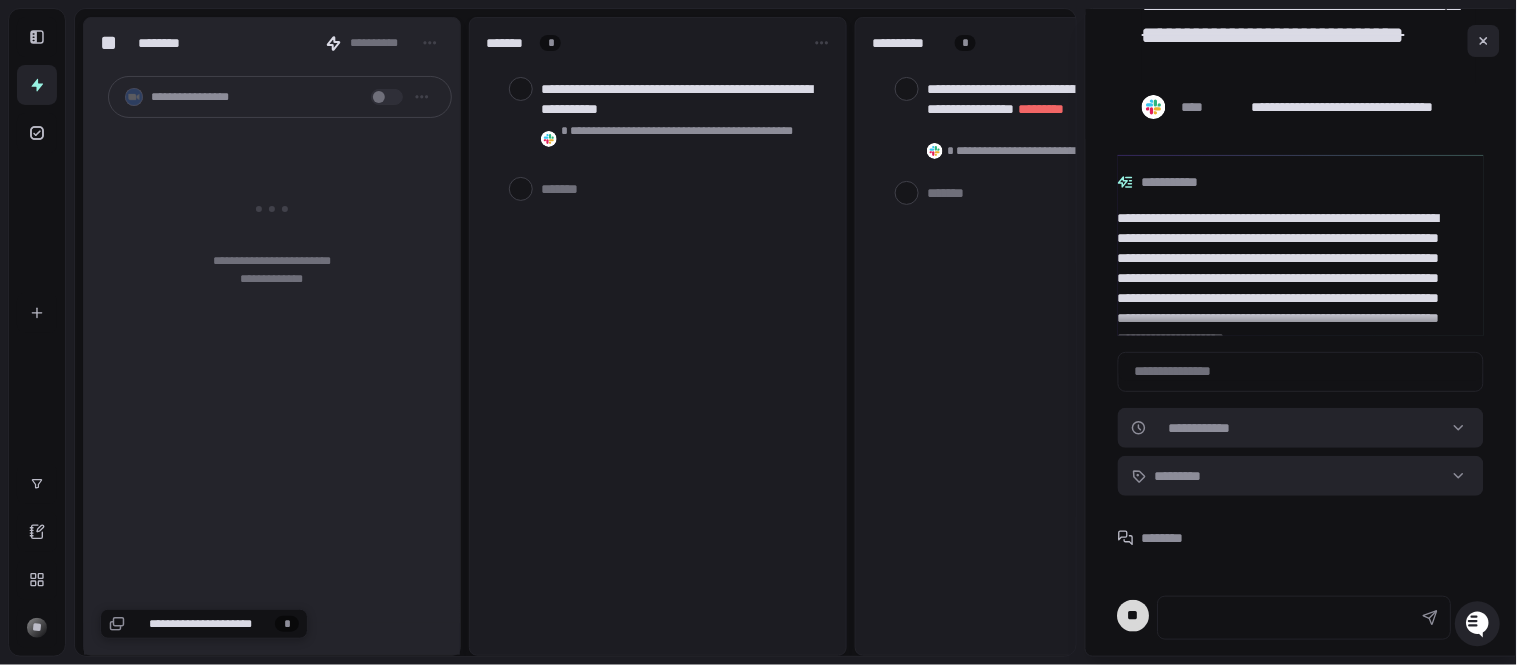 scroll, scrollTop: 134, scrollLeft: 0, axis: vertical 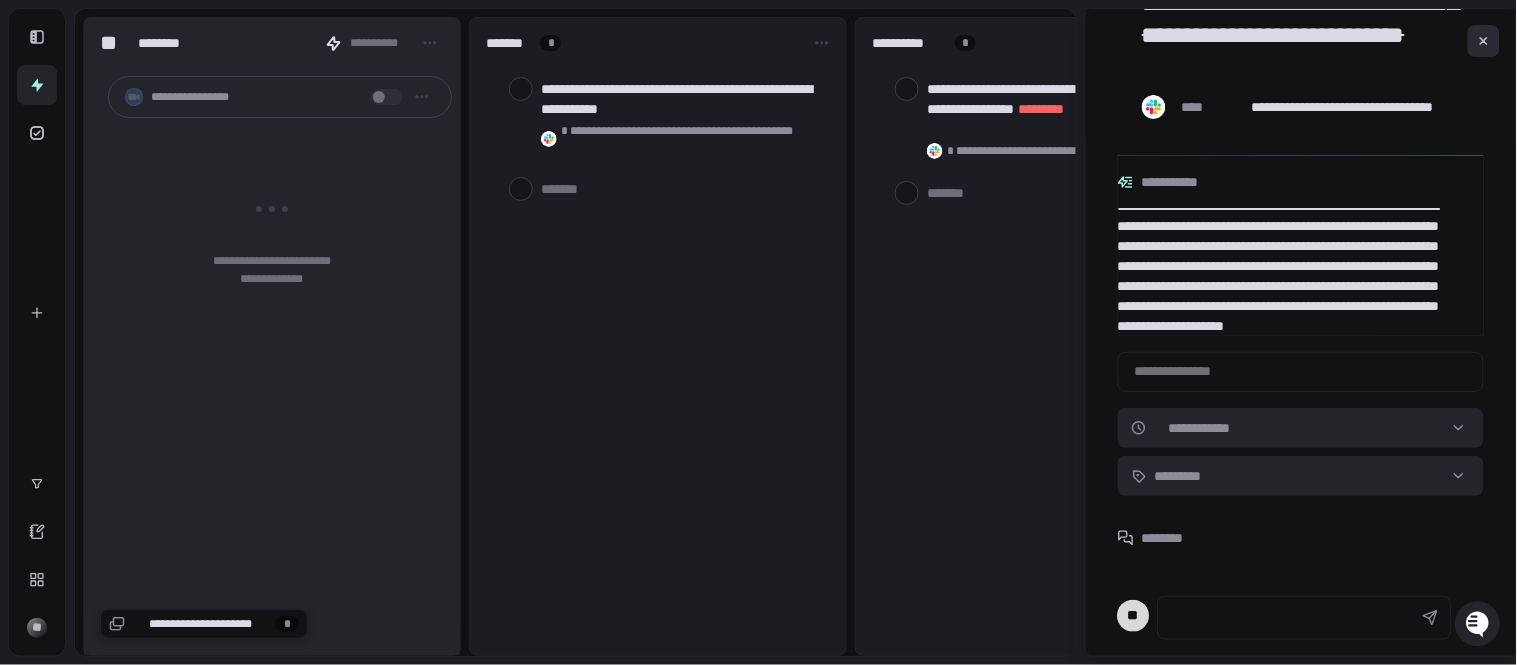 click at bounding box center (1484, 41) 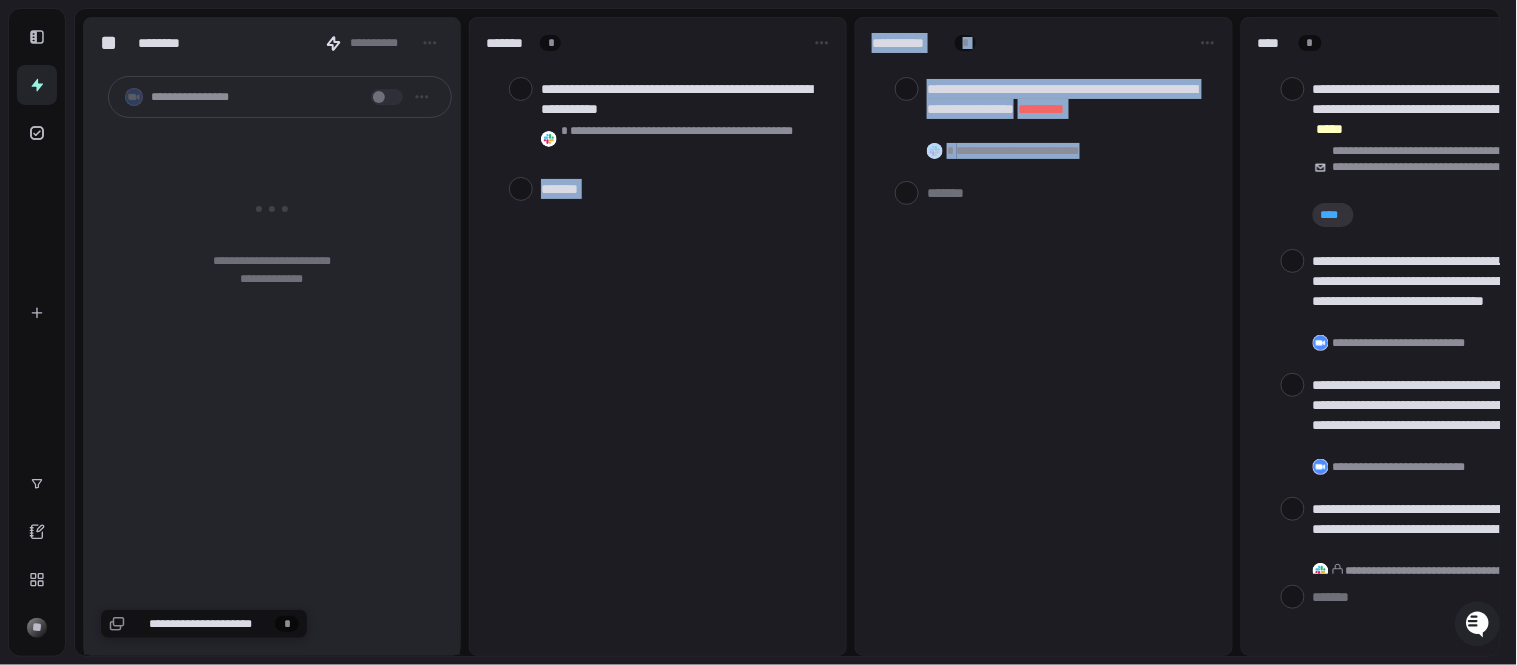drag, startPoint x: 842, startPoint y: 644, endPoint x: 943, endPoint y: 636, distance: 101.31634 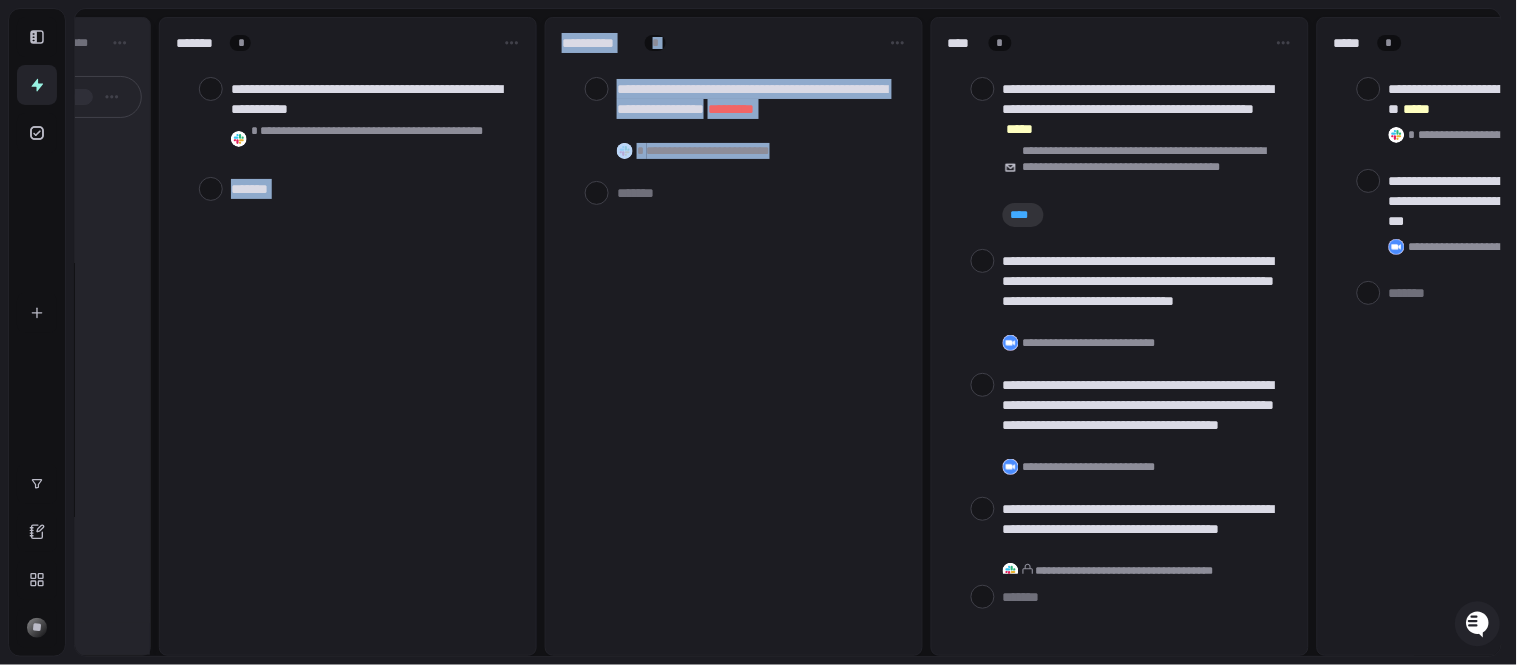 scroll, scrollTop: 0, scrollLeft: 318, axis: horizontal 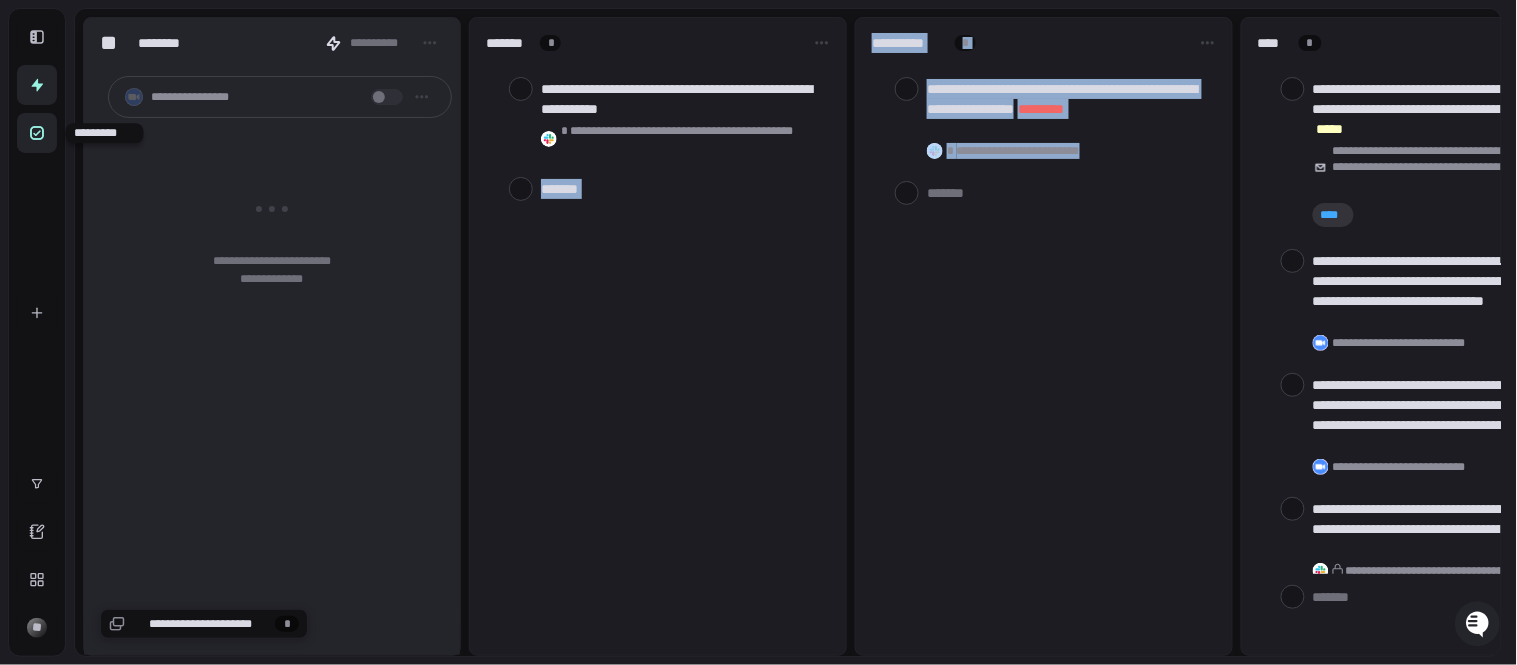 click at bounding box center [37, 133] 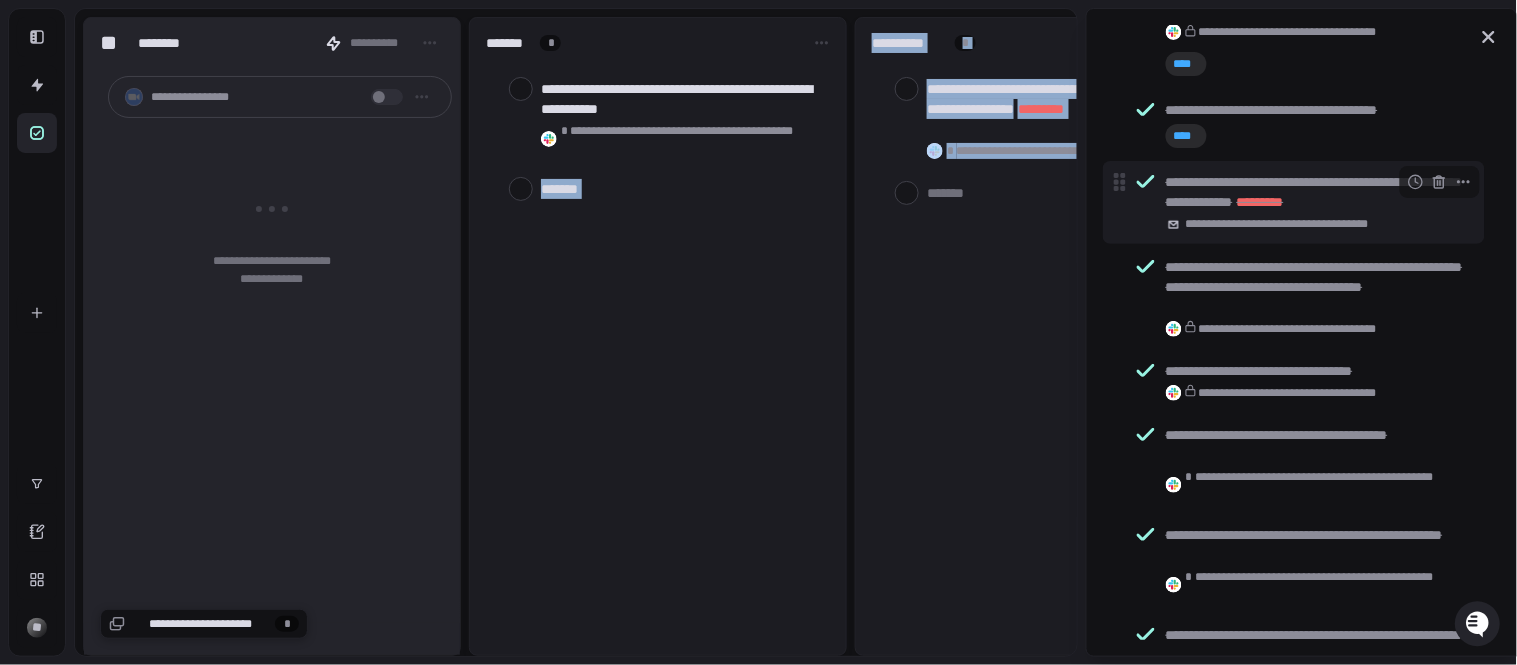 scroll, scrollTop: 444, scrollLeft: 0, axis: vertical 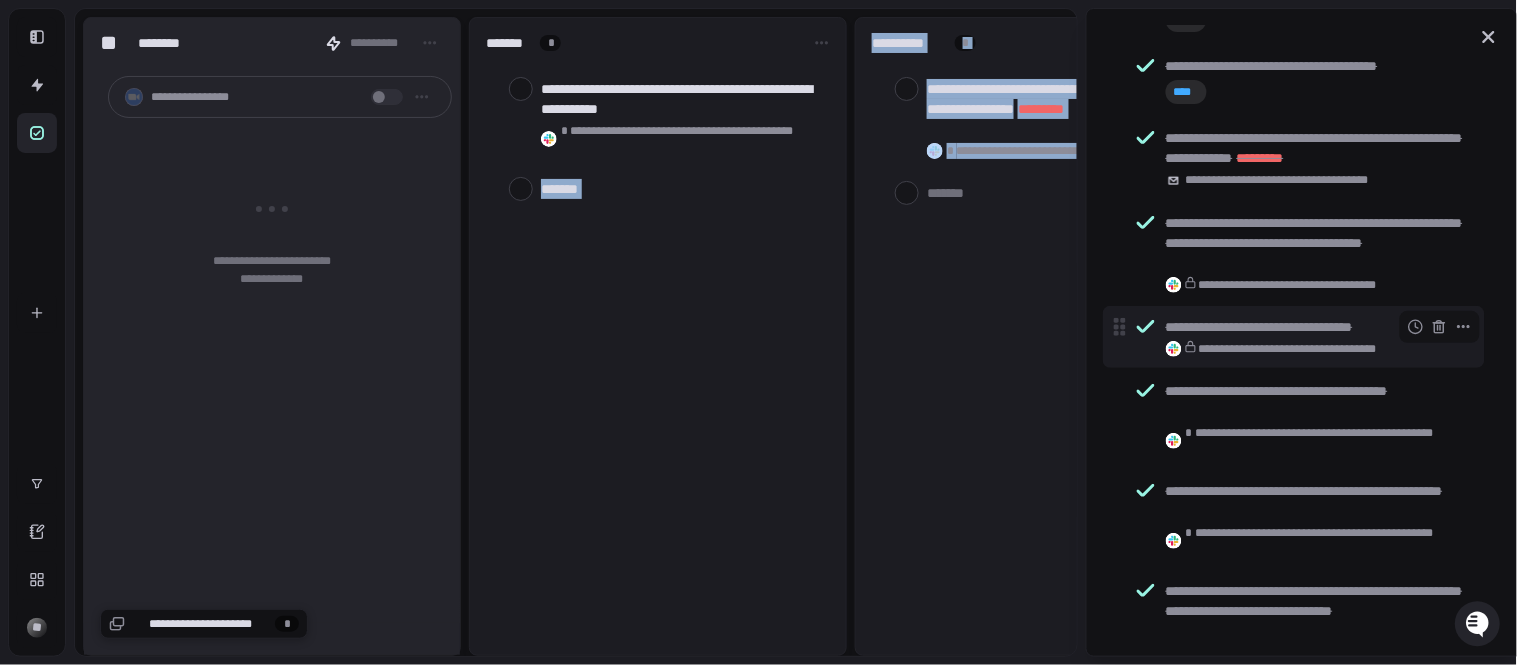 click on "**********" at bounding box center [1294, 337] 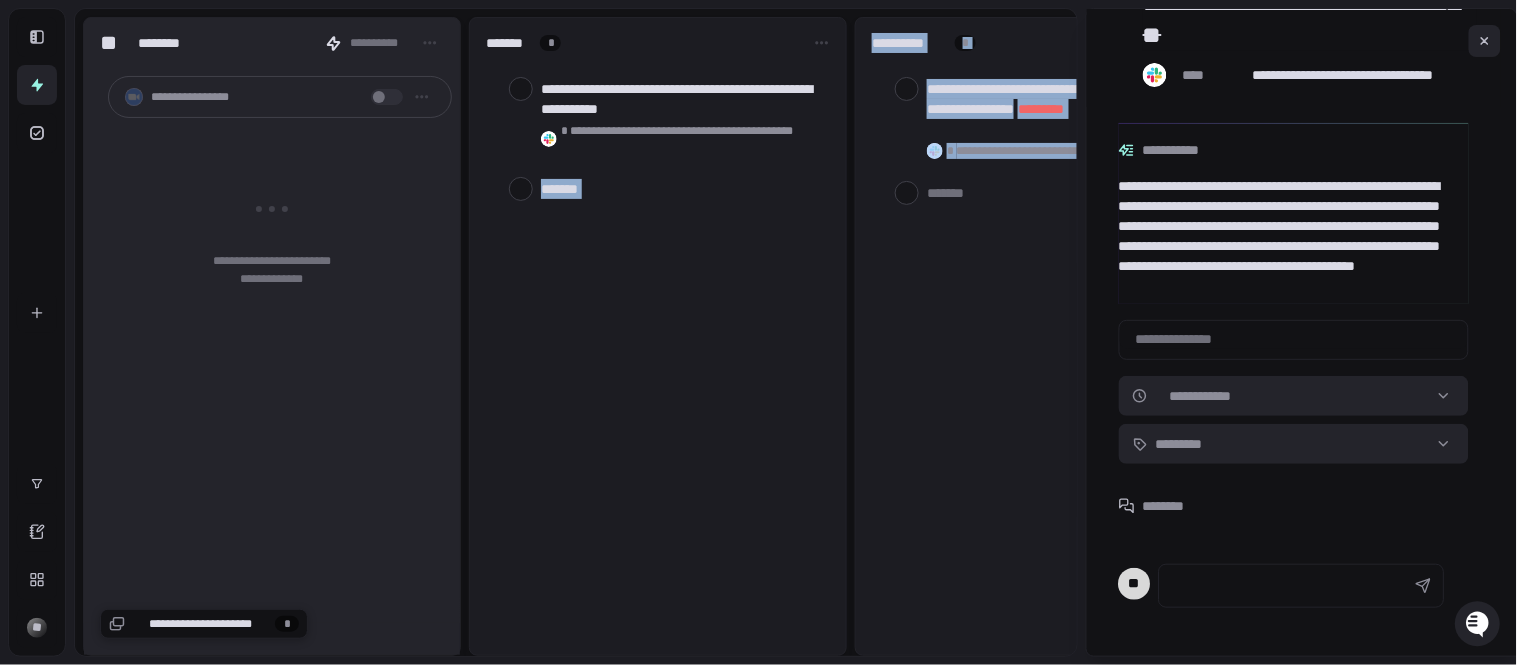 scroll, scrollTop: 71, scrollLeft: 0, axis: vertical 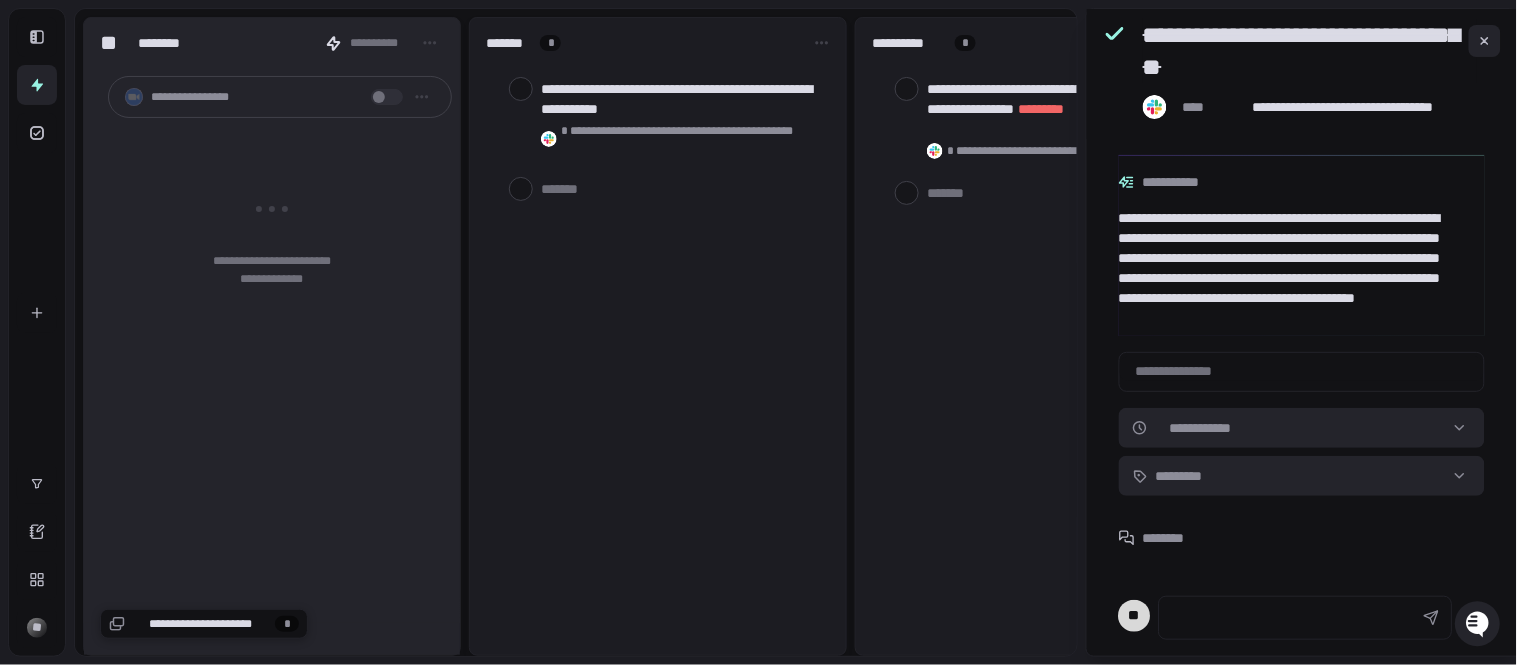click on "[FIRST] [LAST]" at bounding box center (1044, 336) 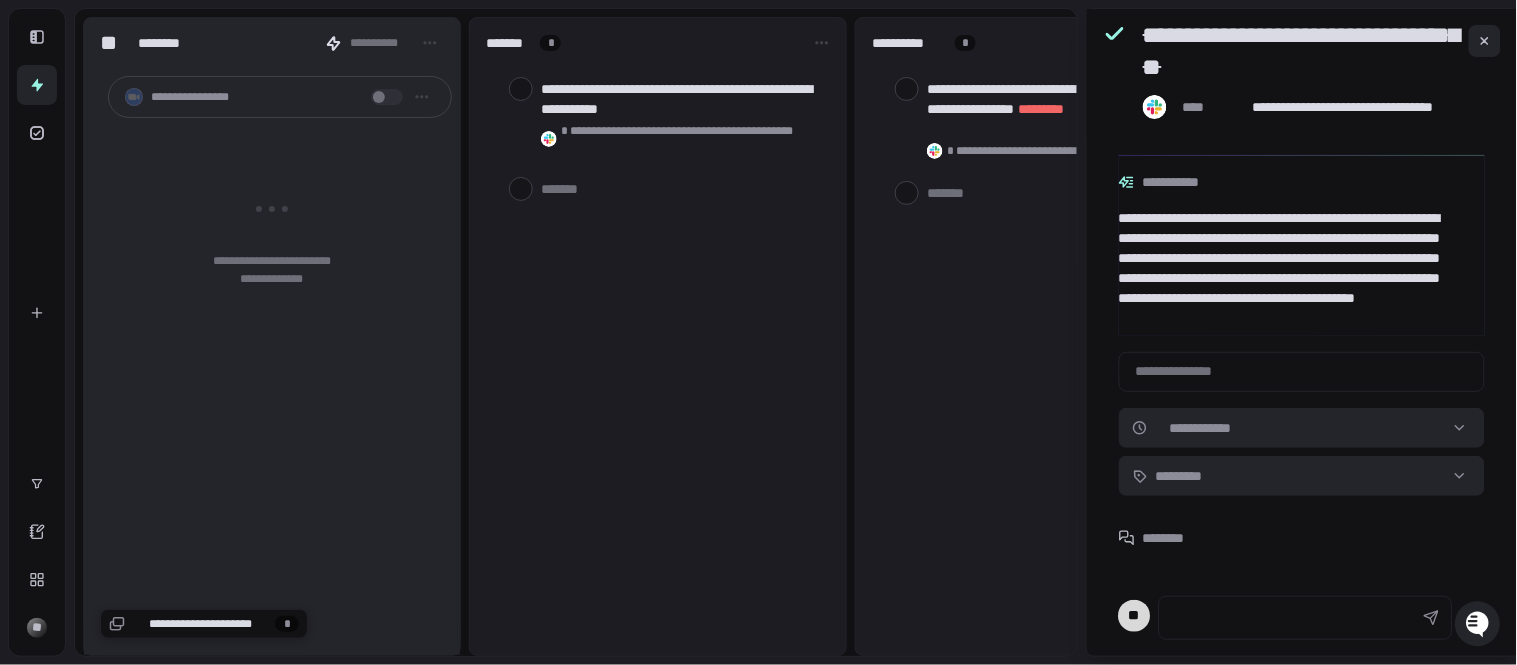 scroll, scrollTop: 0, scrollLeft: 0, axis: both 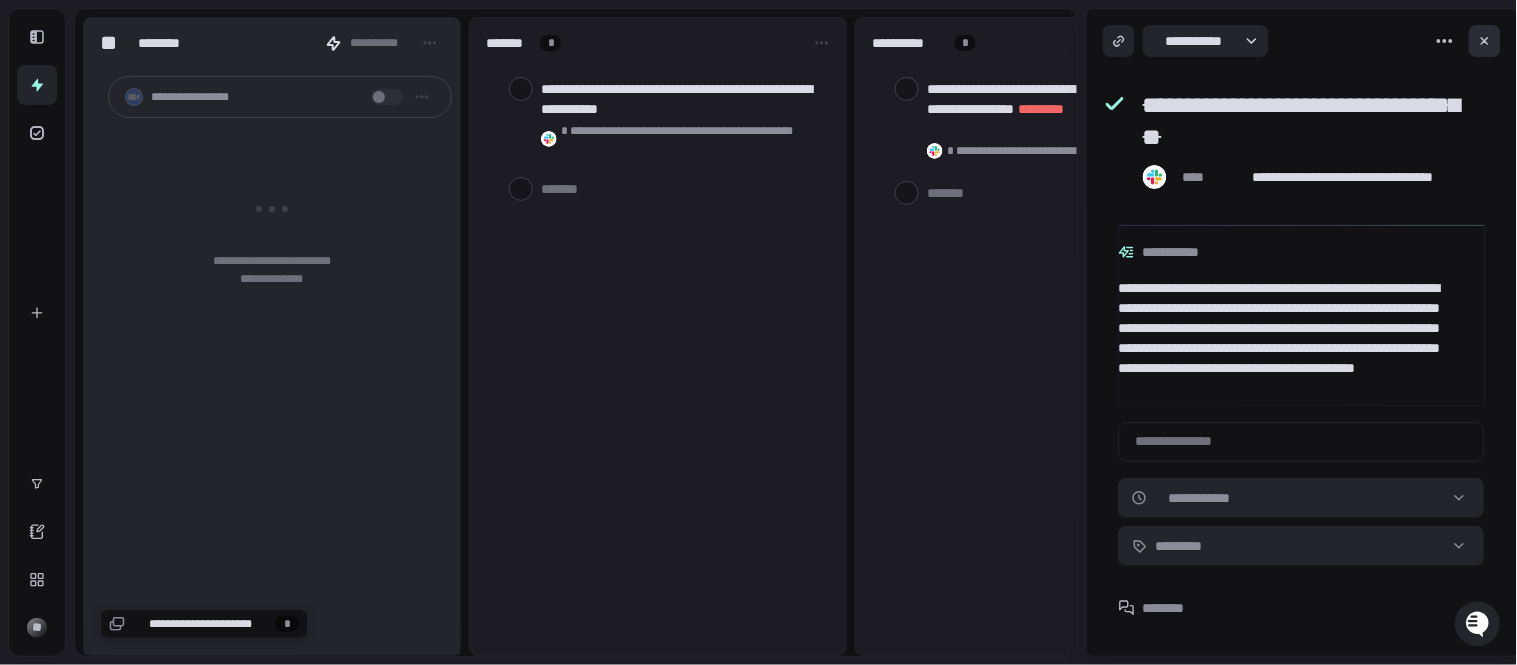 click at bounding box center (1485, 41) 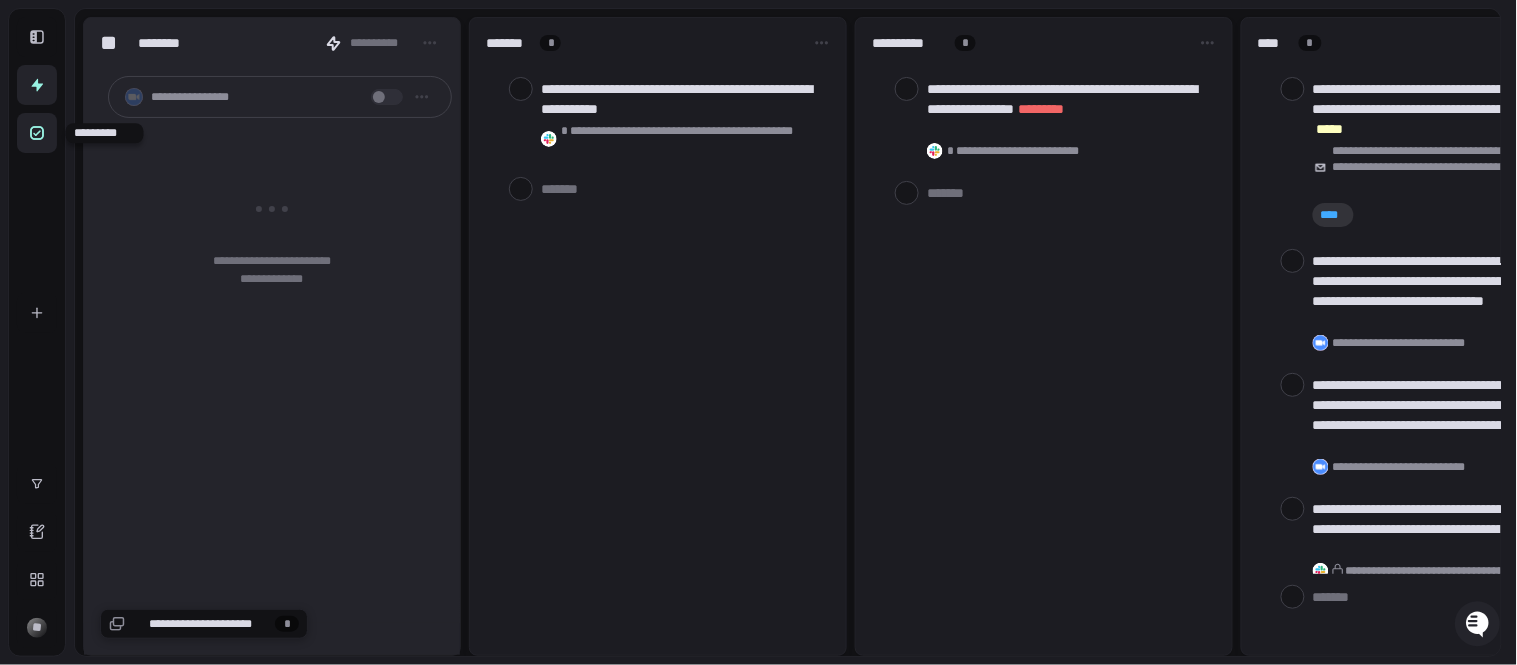 click at bounding box center (37, 133) 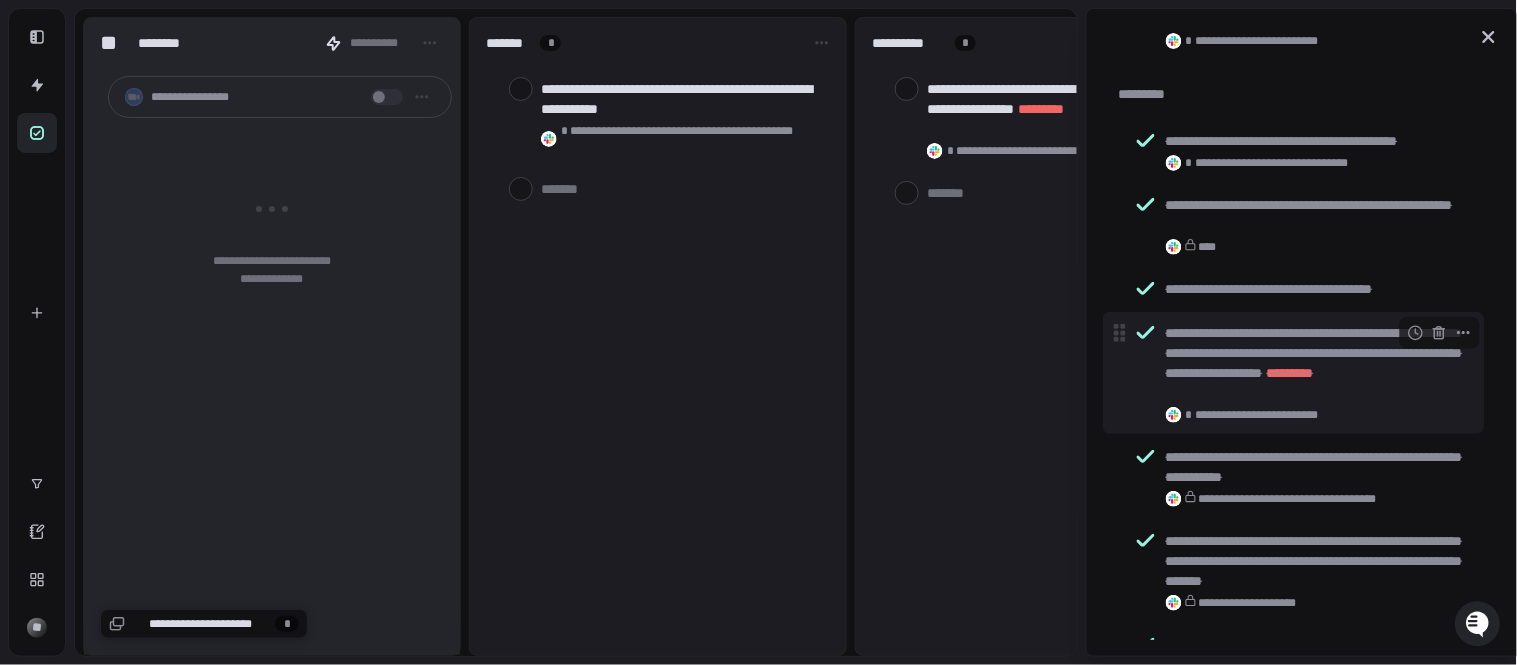 scroll, scrollTop: 1444, scrollLeft: 0, axis: vertical 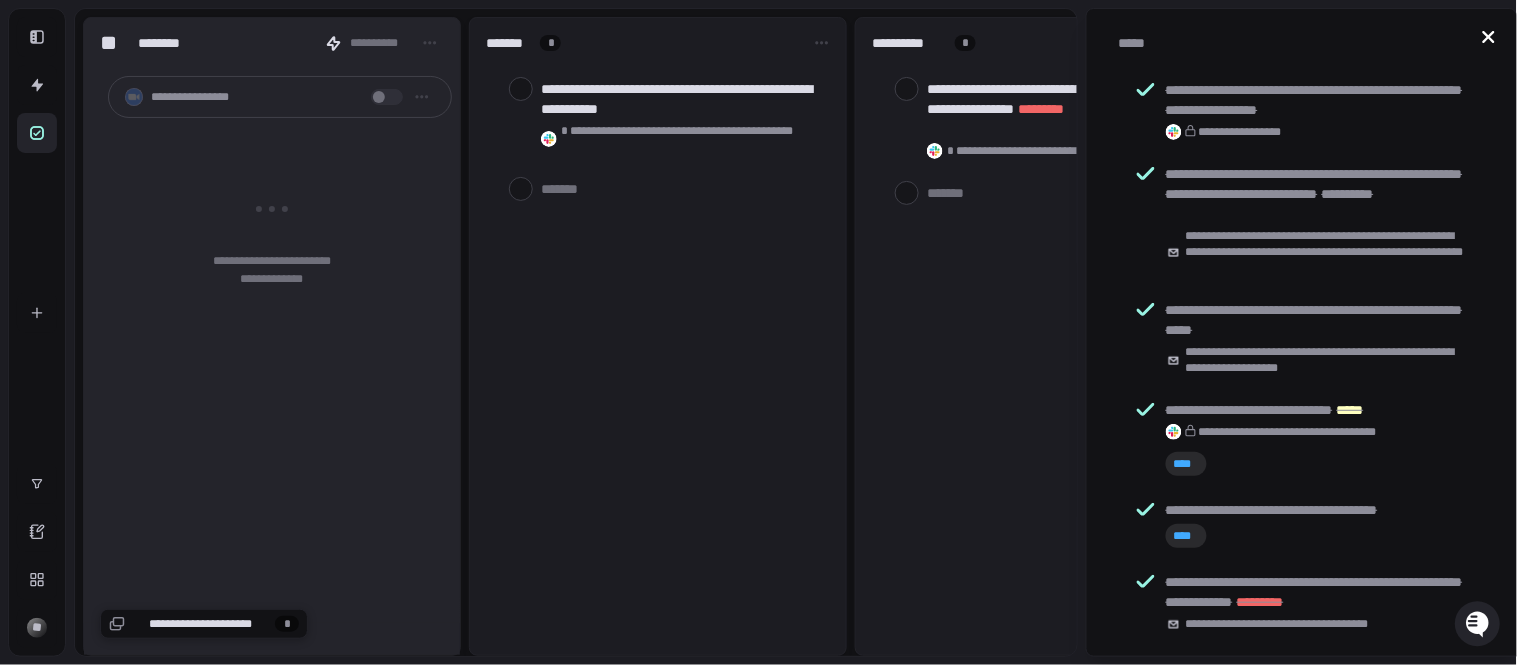 click 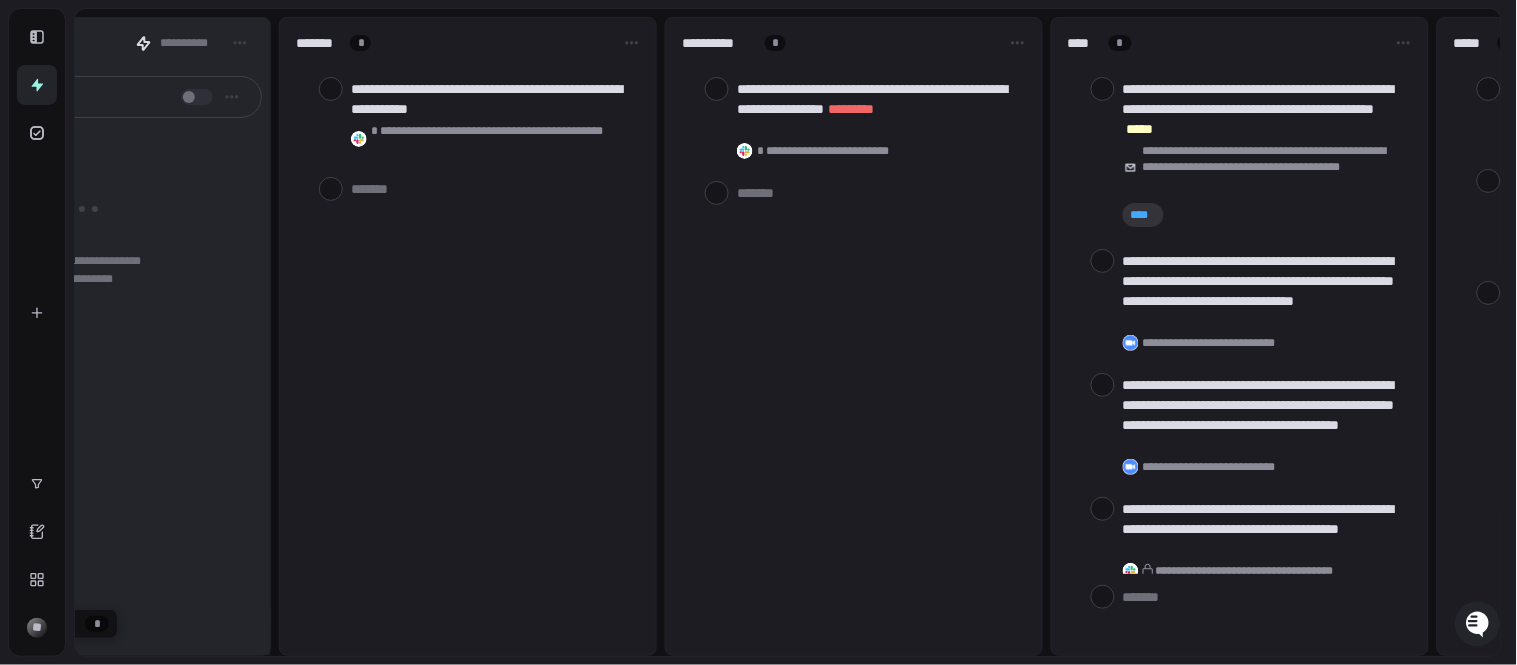 scroll, scrollTop: 0, scrollLeft: 0, axis: both 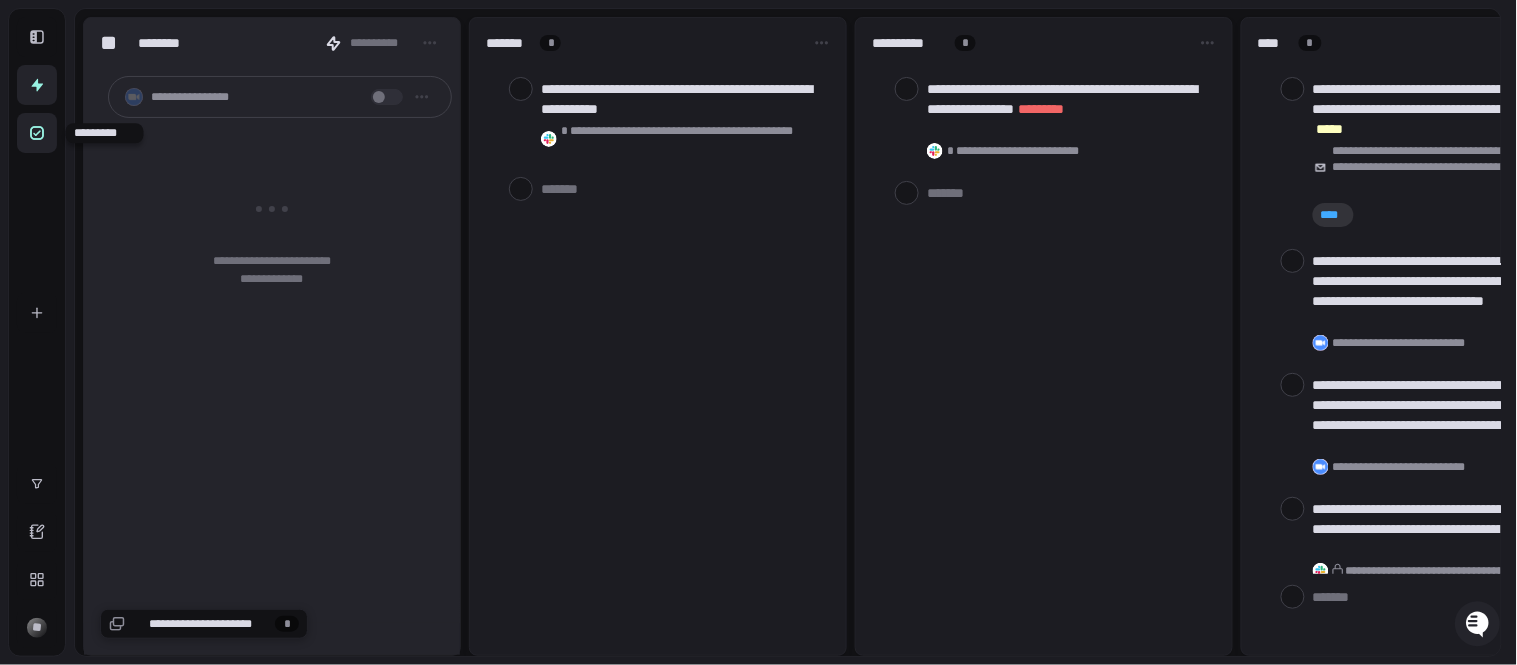 click at bounding box center [37, 133] 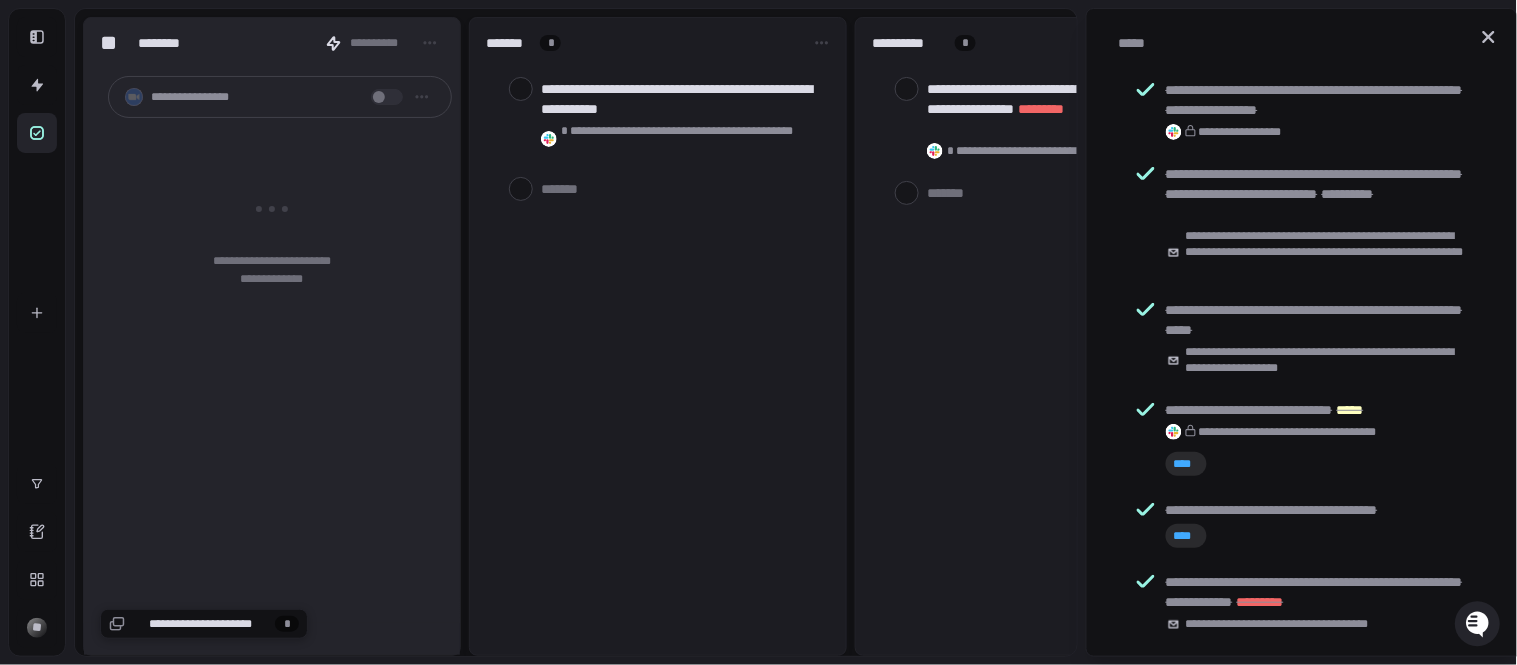type on "*" 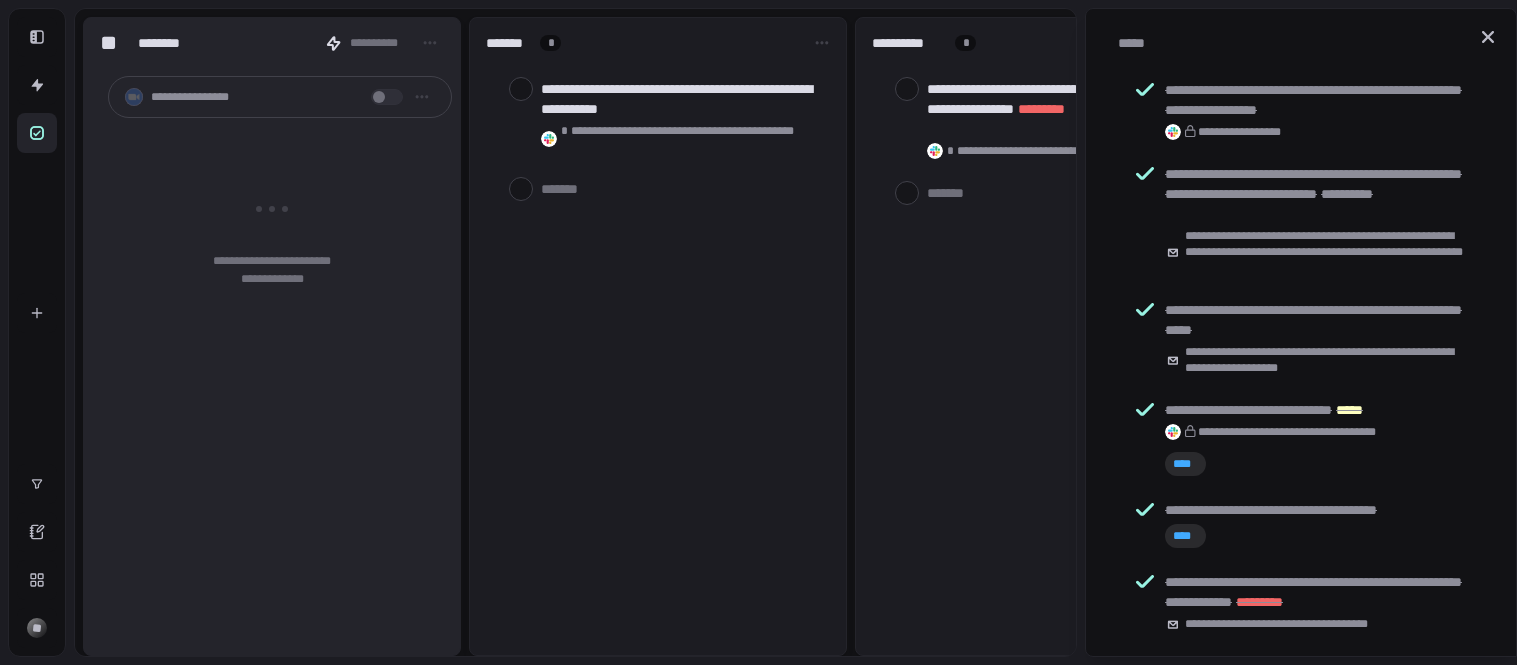 scroll, scrollTop: 0, scrollLeft: 0, axis: both 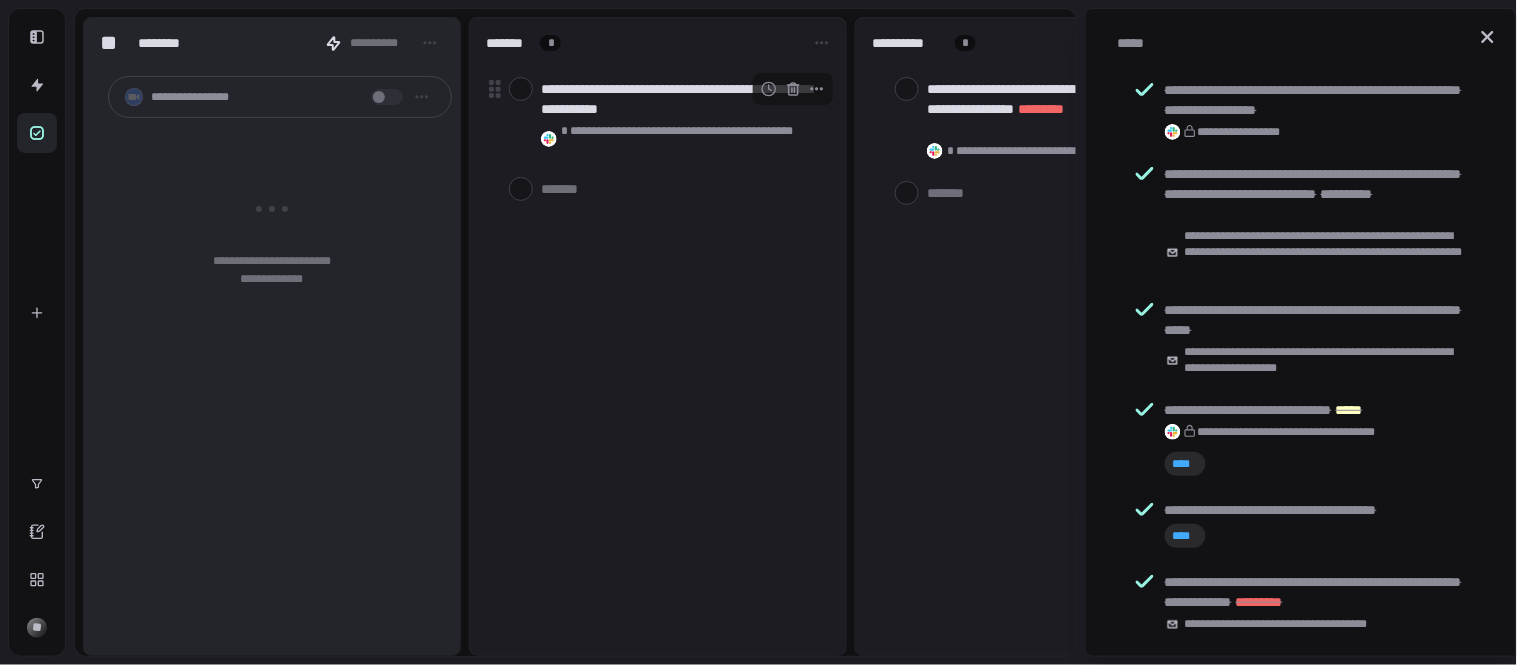 type on "*" 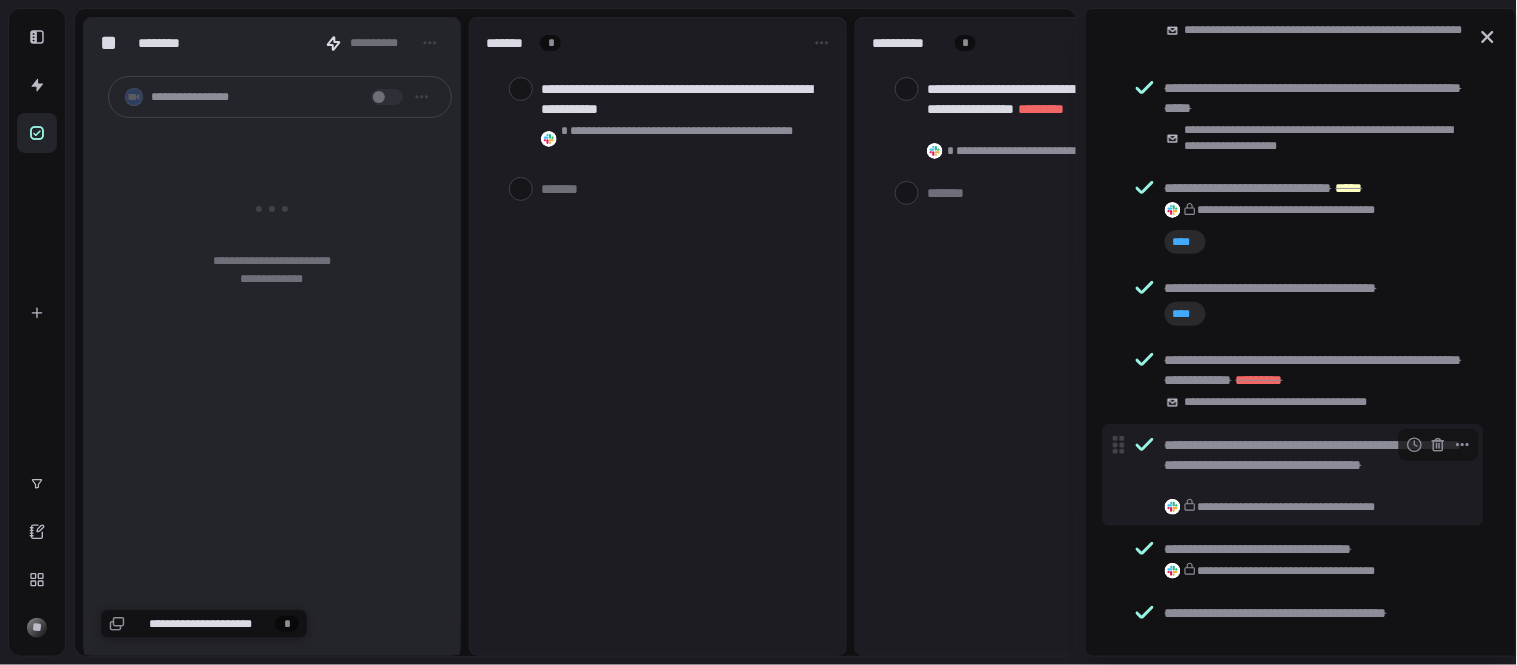 scroll, scrollTop: 333, scrollLeft: 0, axis: vertical 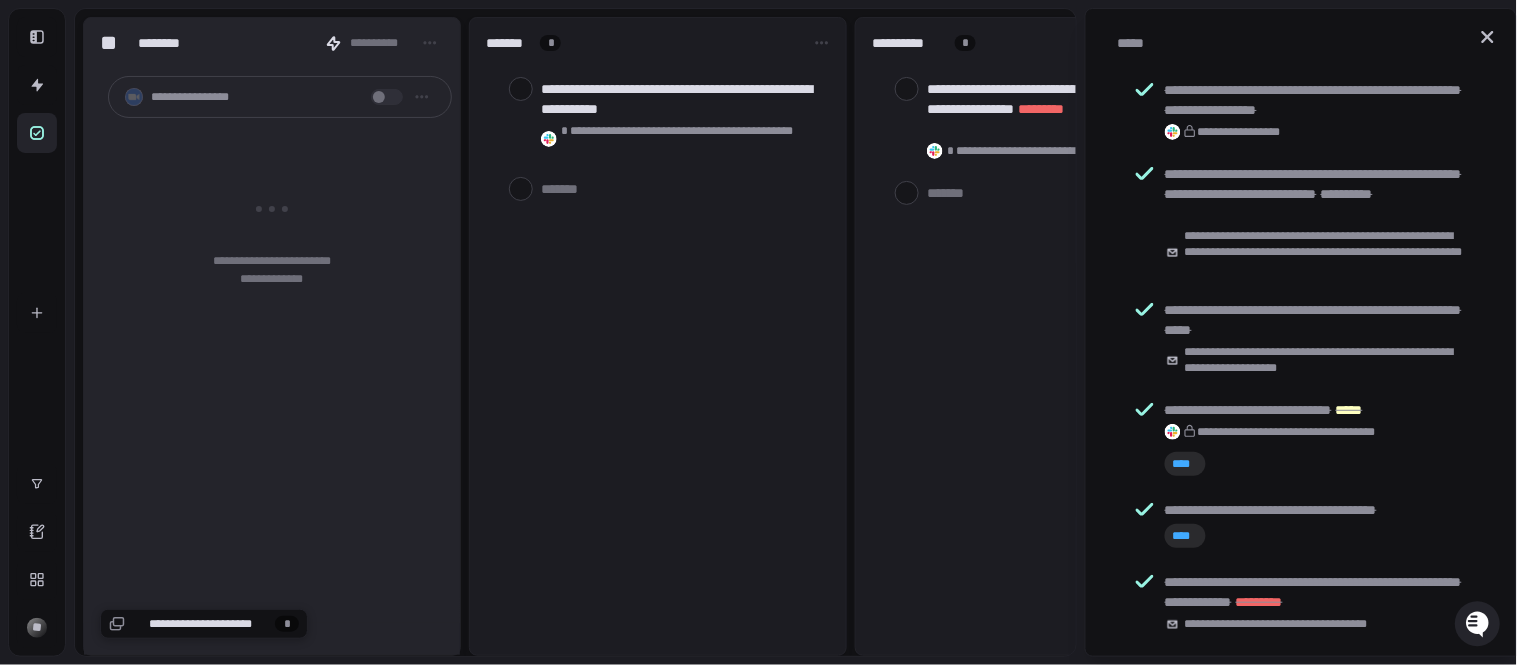 click on "**********" at bounding box center [200, 624] 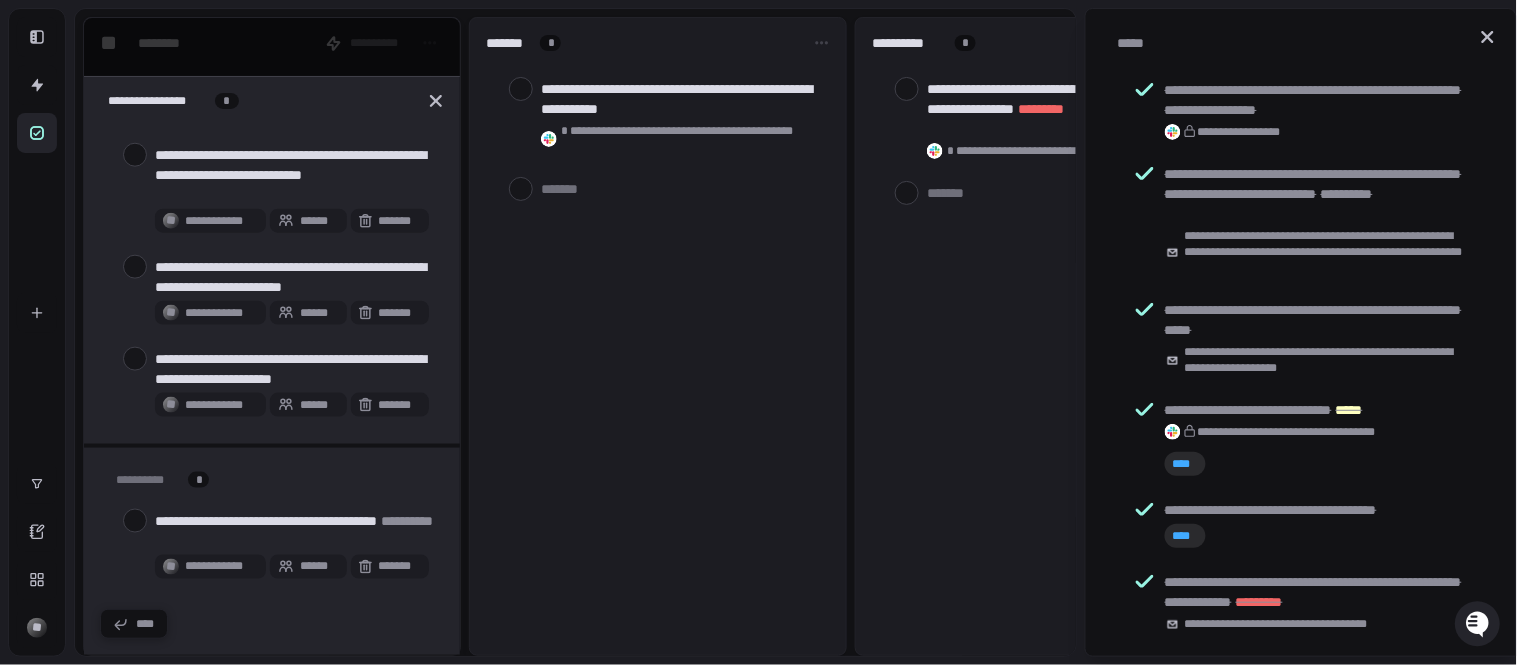 scroll, scrollTop: 0, scrollLeft: 0, axis: both 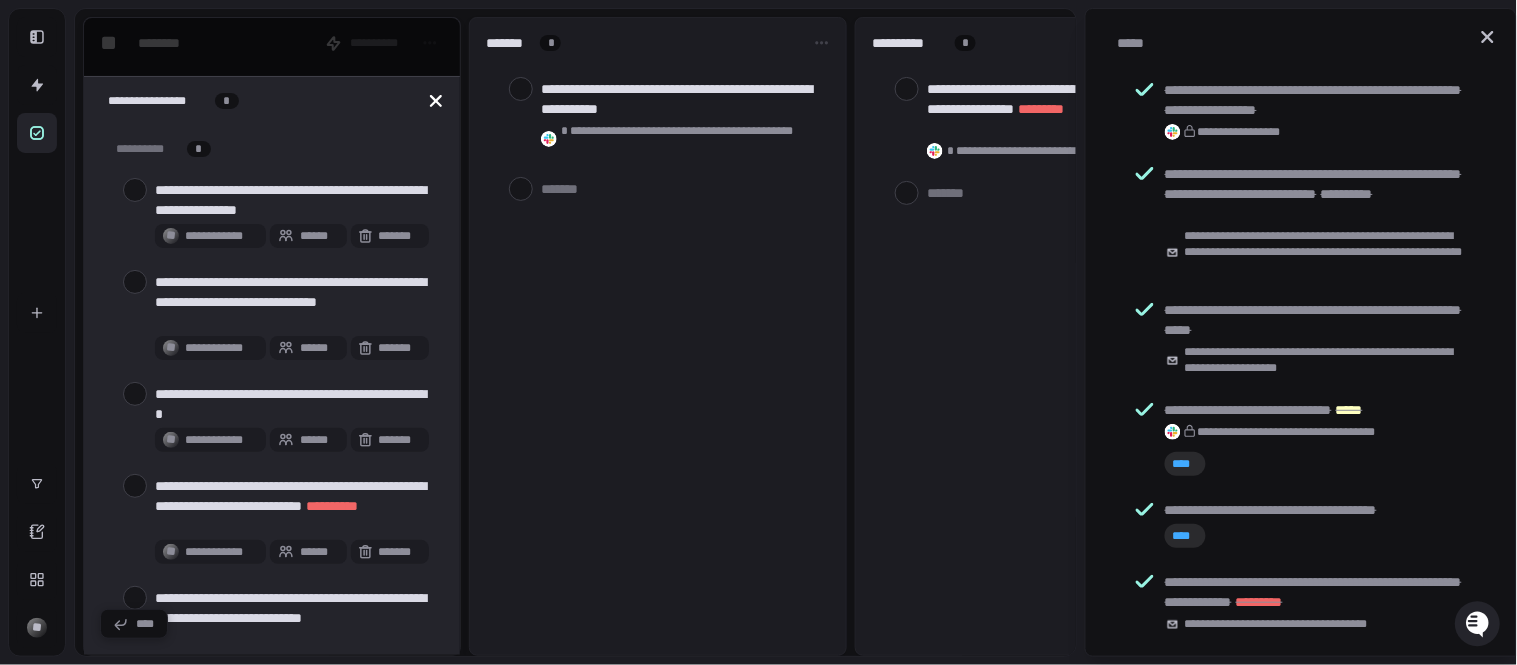 click 